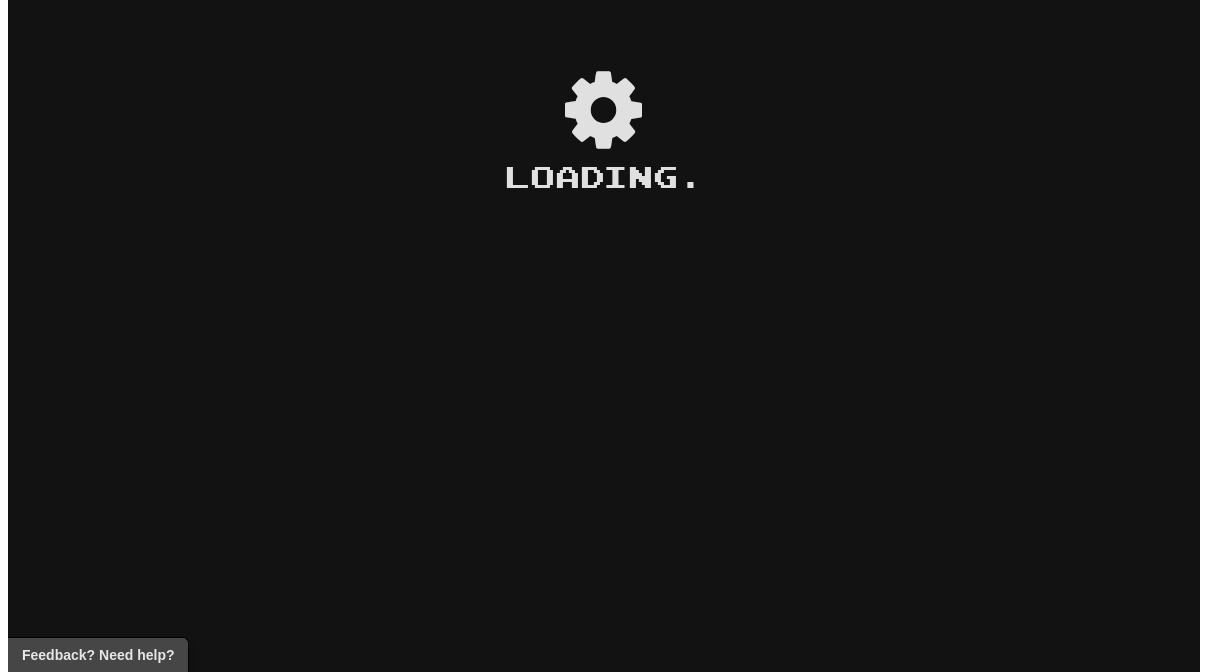 scroll, scrollTop: 0, scrollLeft: 0, axis: both 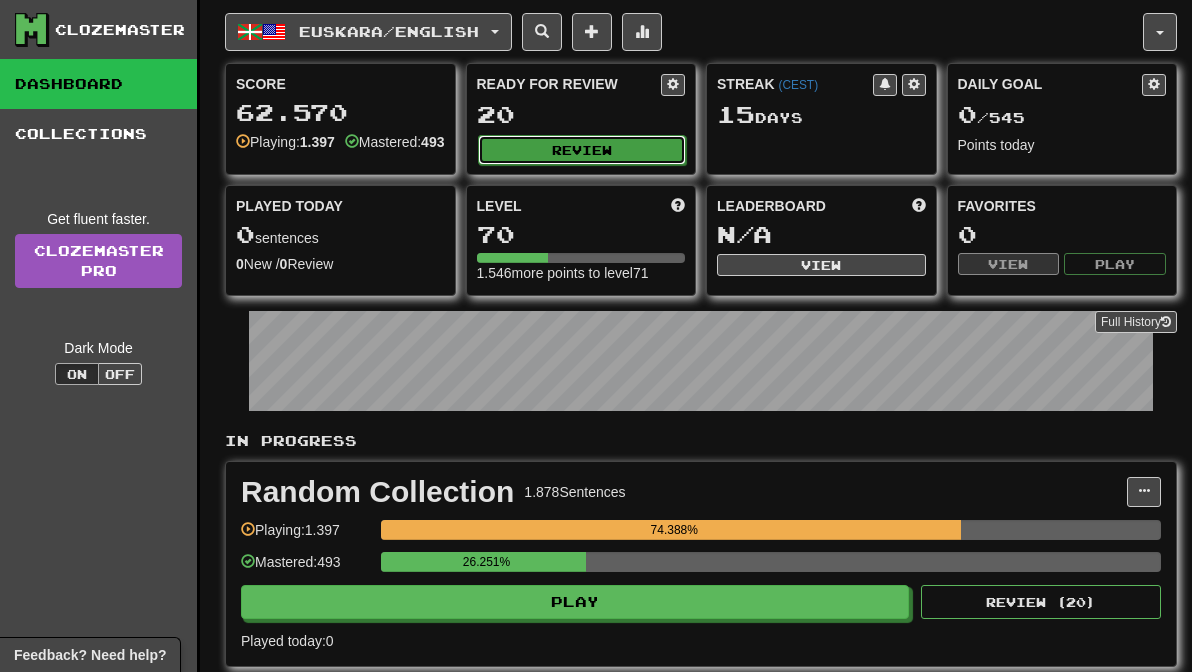 click on "Review" at bounding box center (582, 150) 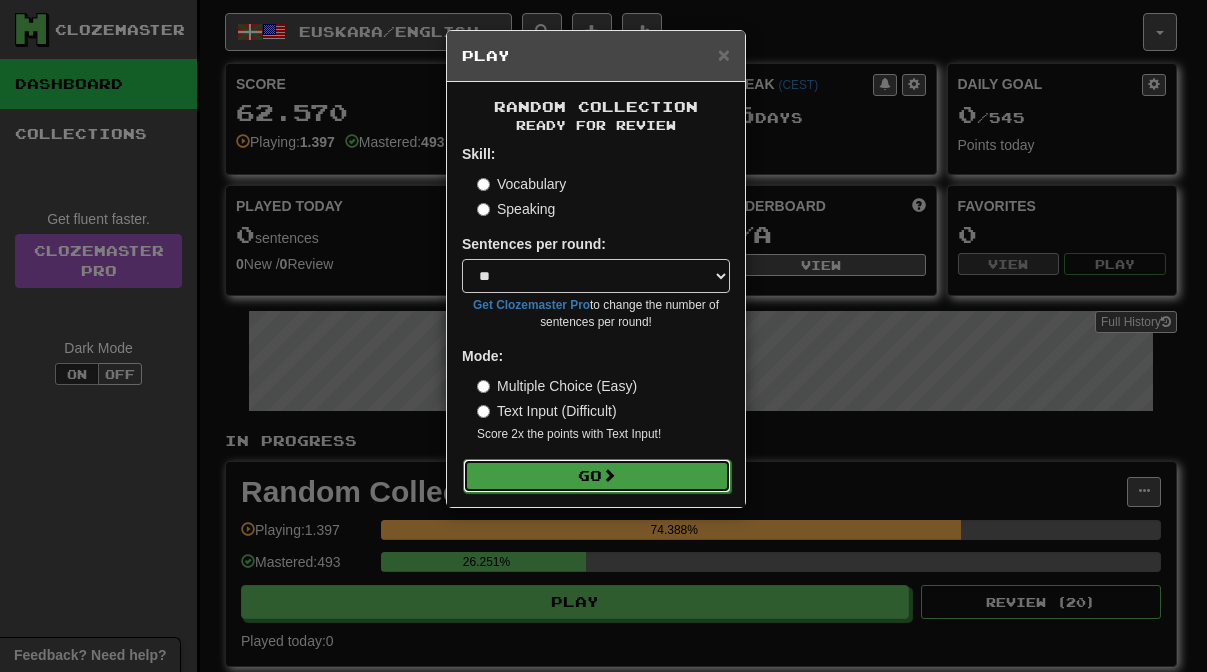 click on "Go" at bounding box center (597, 476) 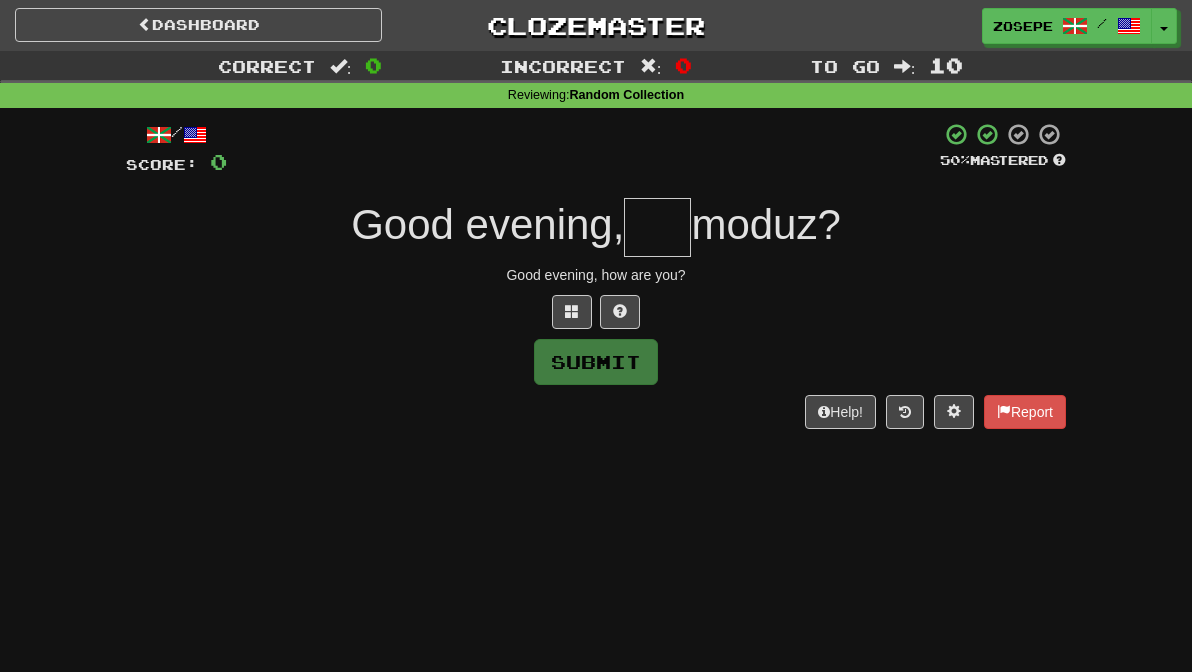 scroll, scrollTop: 0, scrollLeft: 0, axis: both 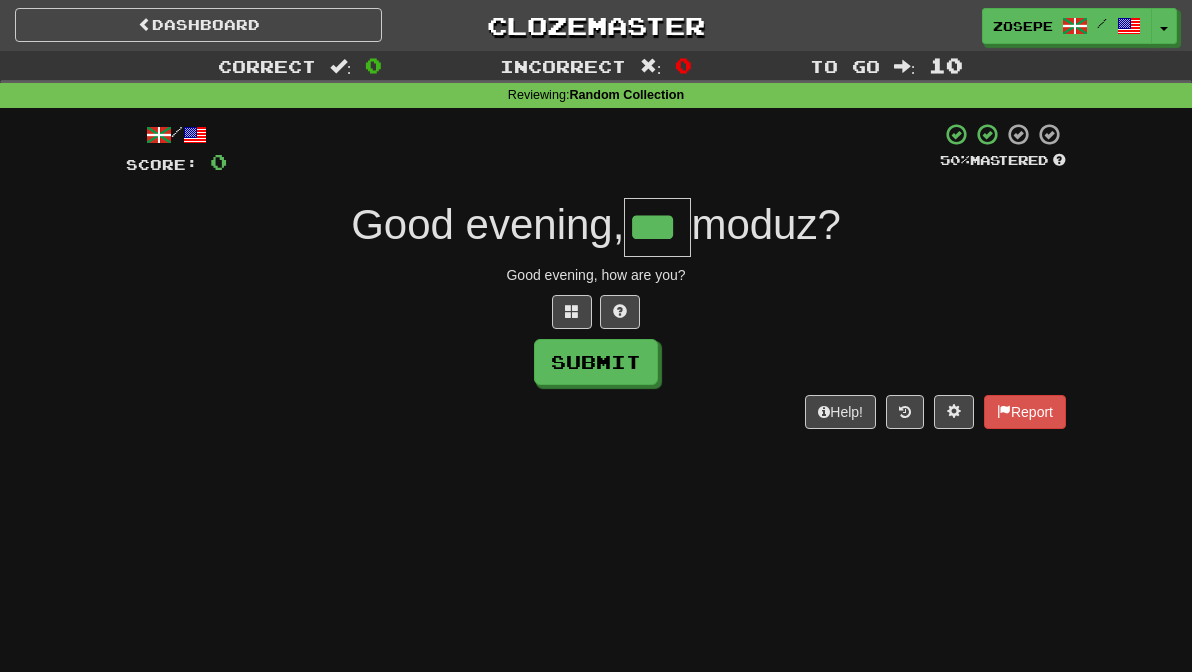 type on "***" 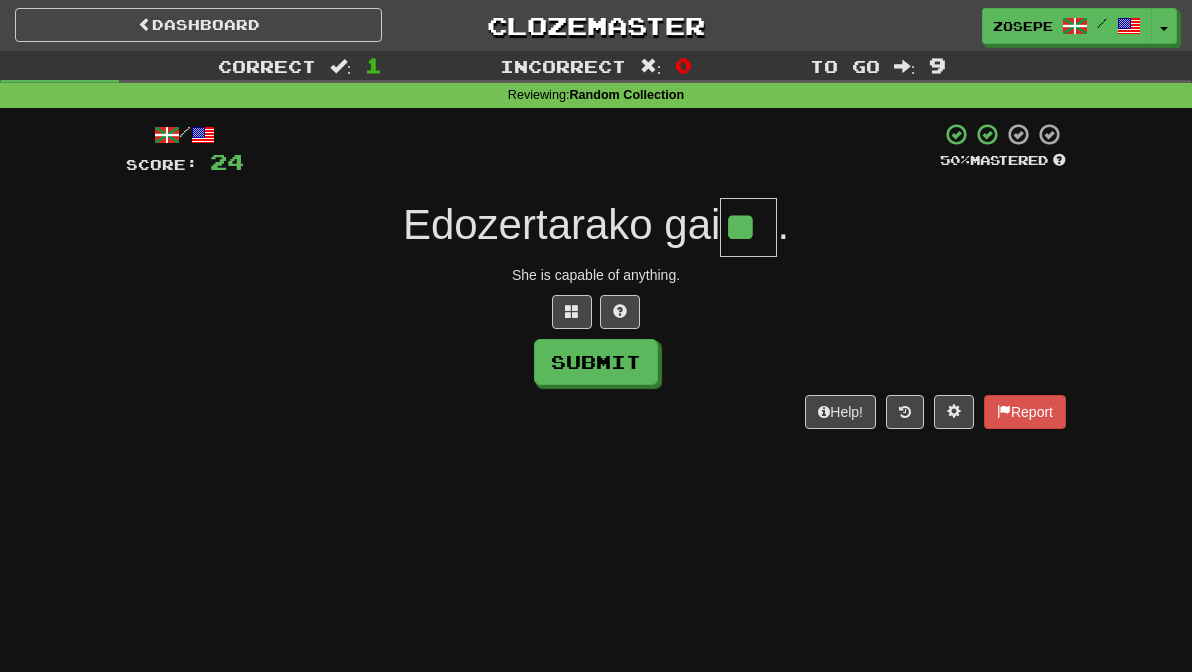 type on "**" 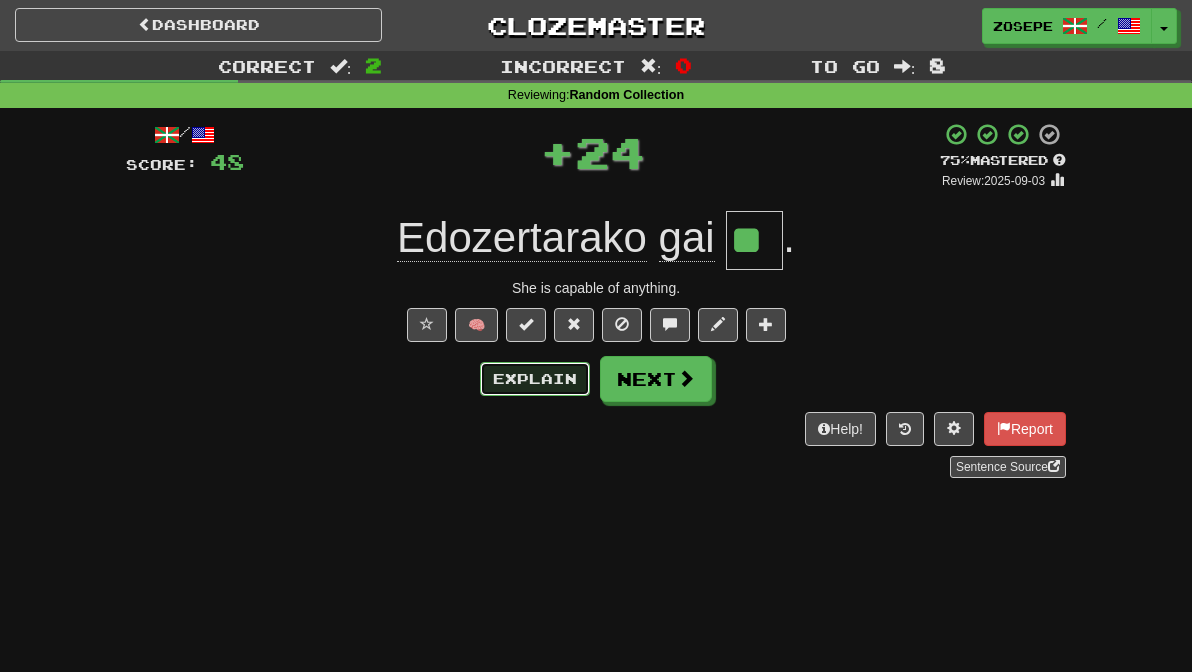 click on "Explain" at bounding box center (535, 379) 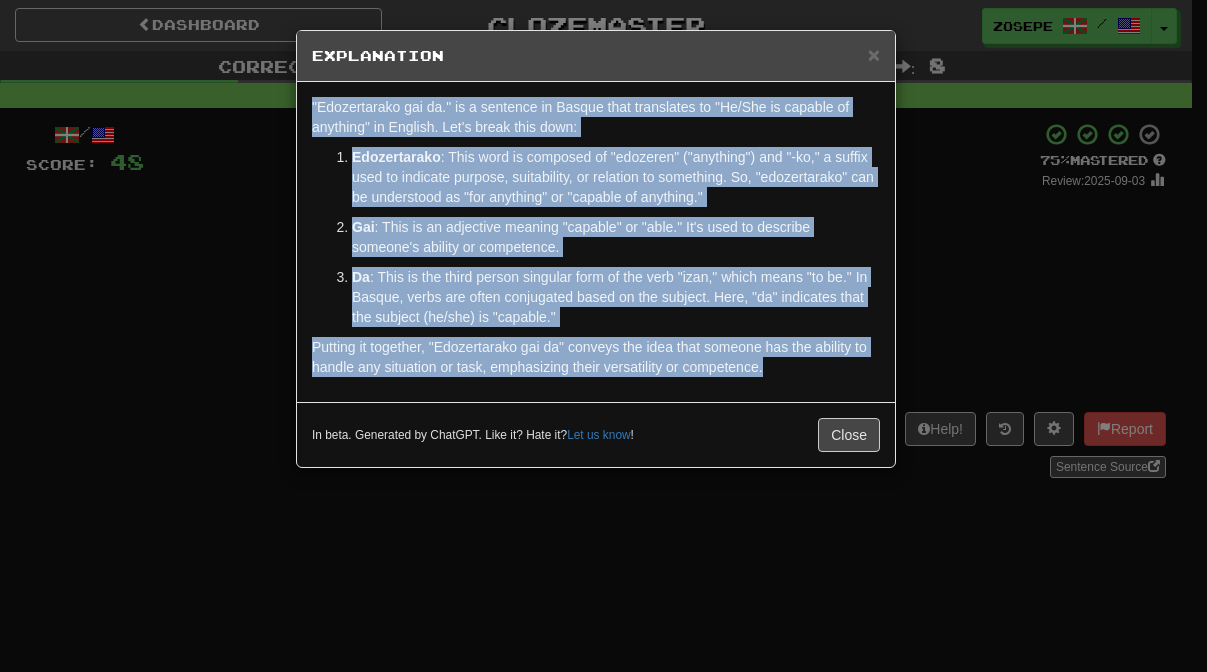 drag, startPoint x: 775, startPoint y: 383, endPoint x: 195, endPoint y: 101, distance: 644.9217 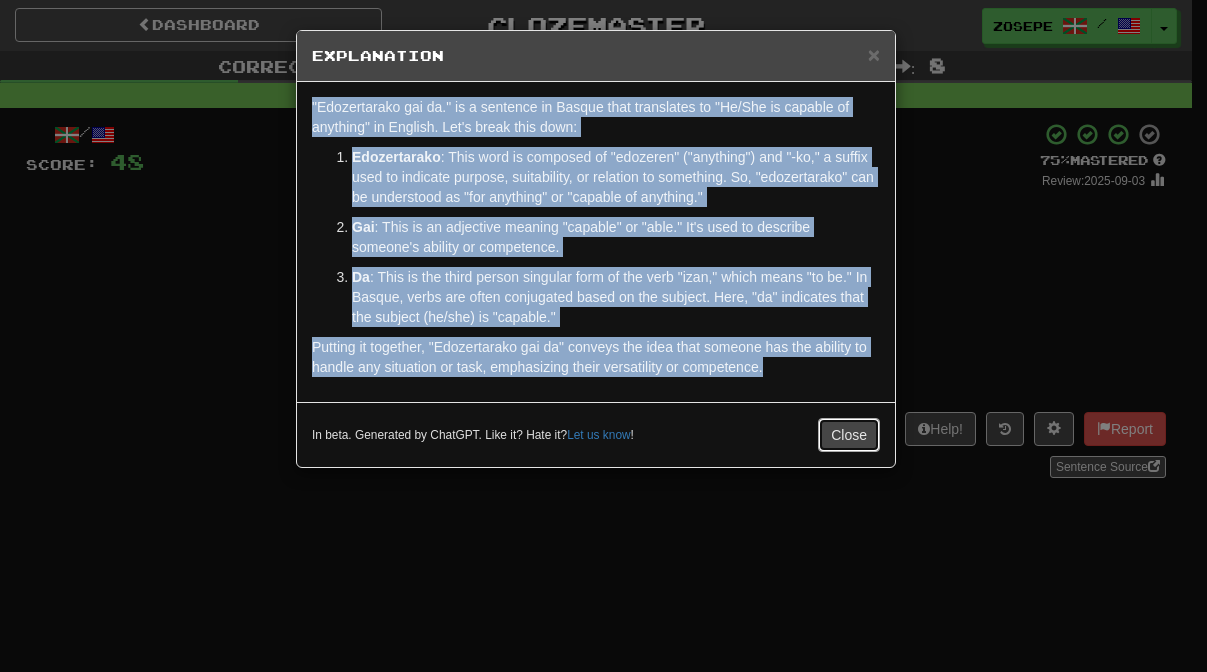 click on "Close" at bounding box center (849, 435) 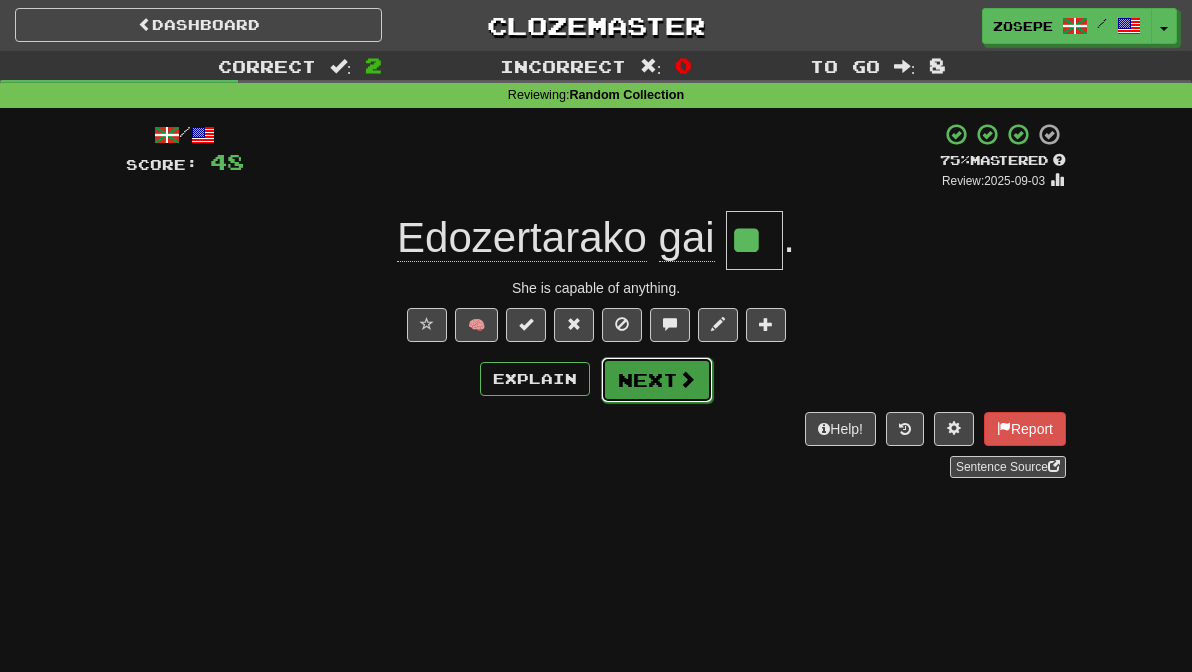 click on "Next" at bounding box center [657, 380] 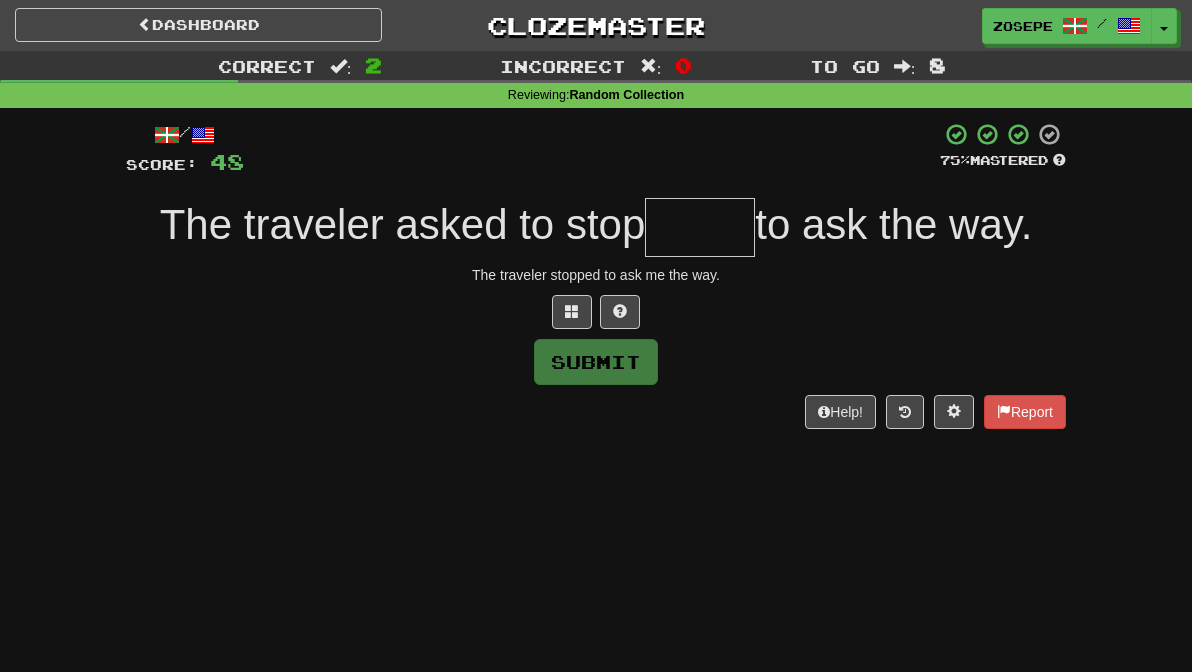 type on "*" 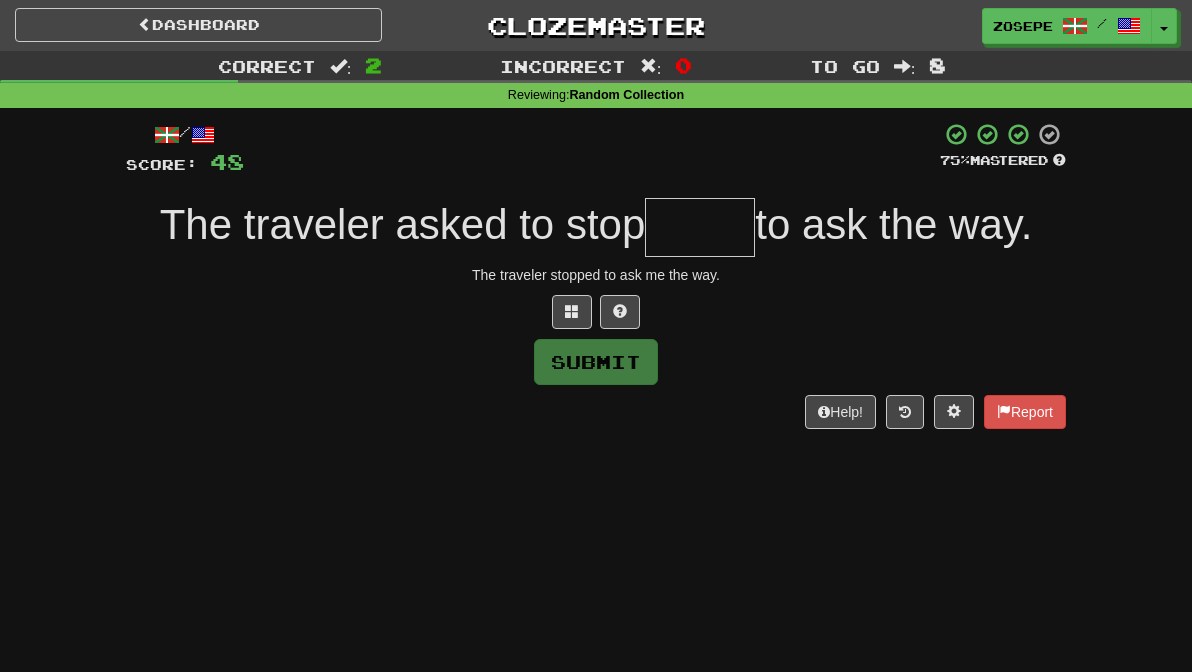 type on "*" 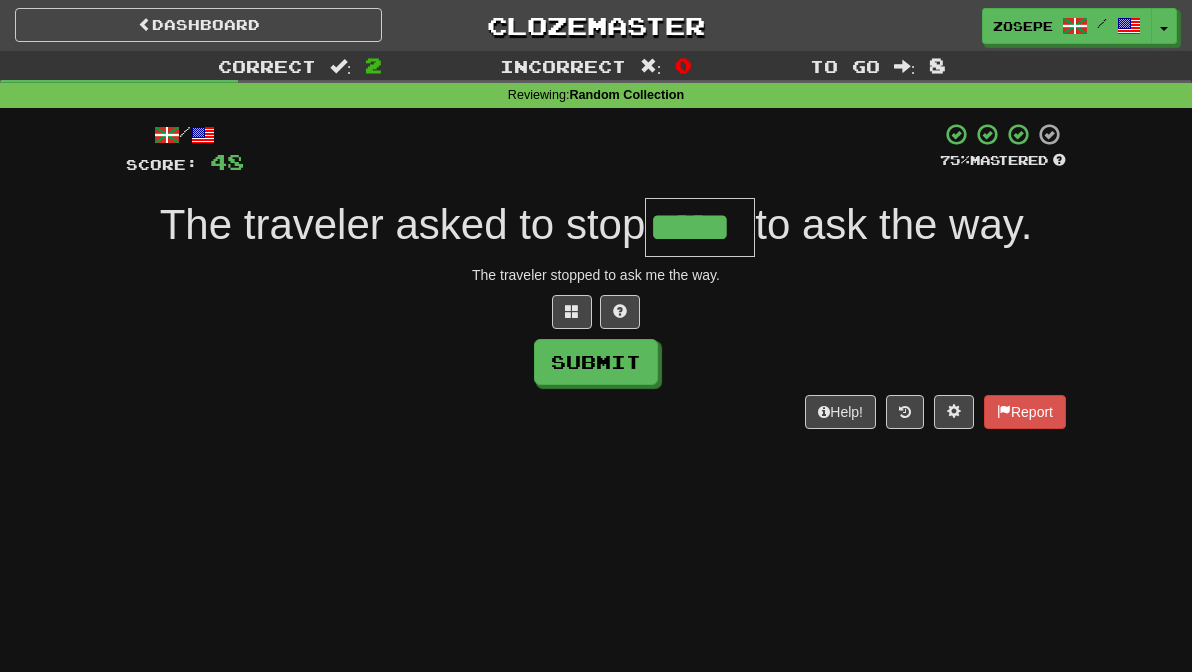type on "*****" 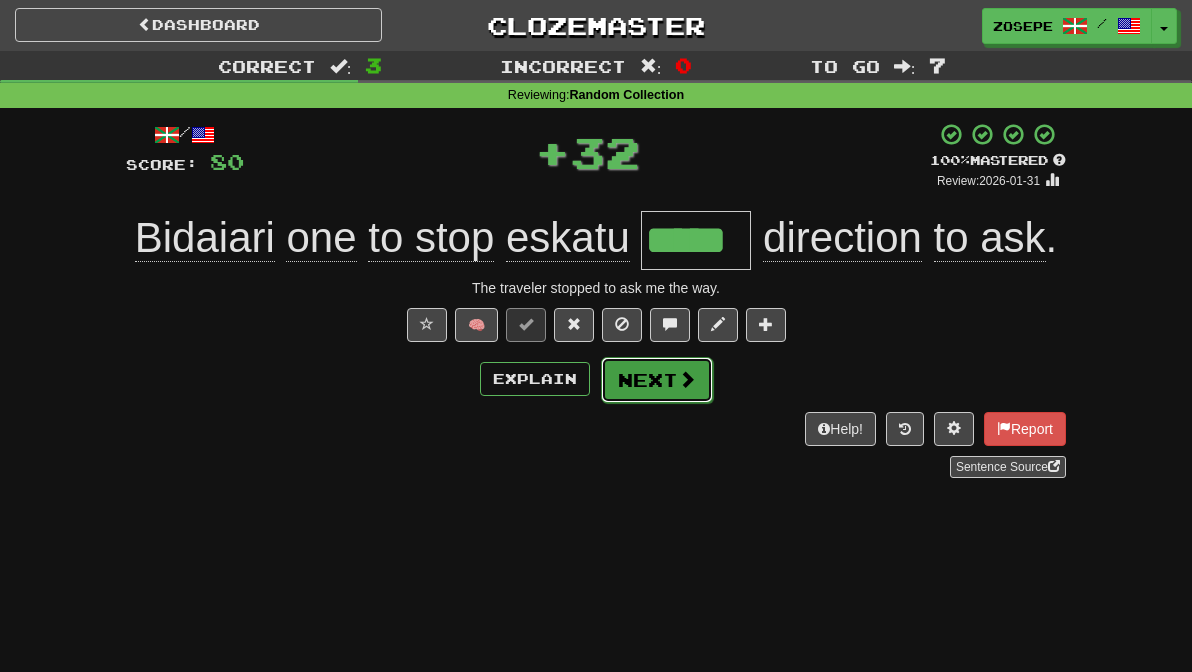 click on "Next" at bounding box center [657, 380] 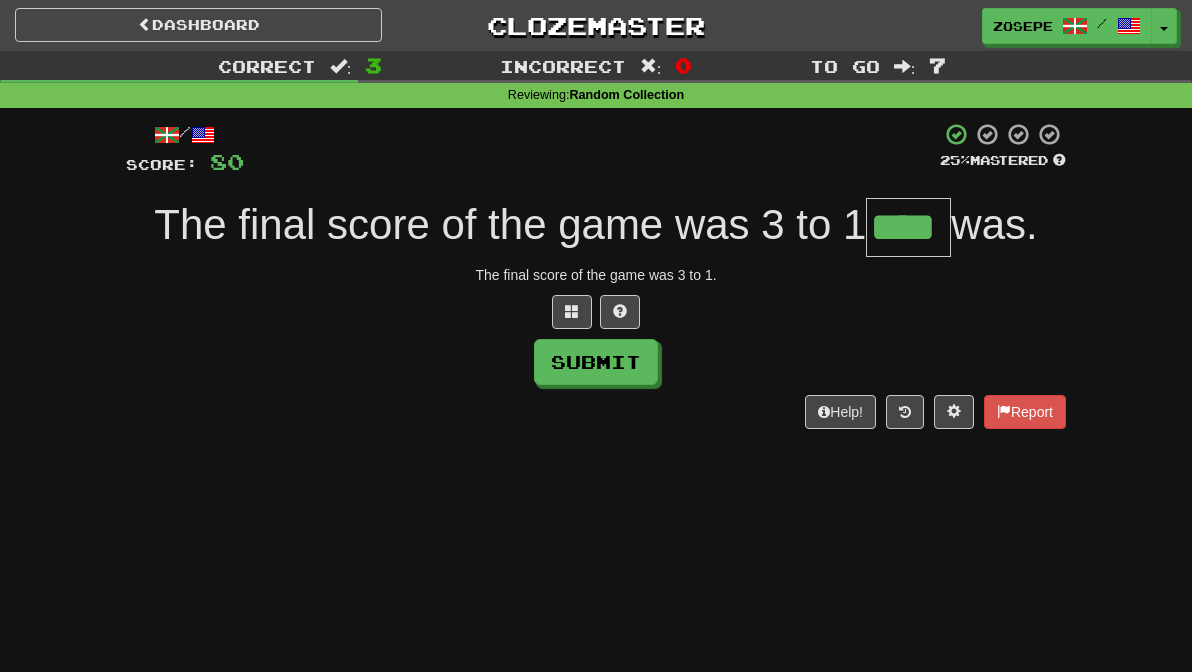 type on "****" 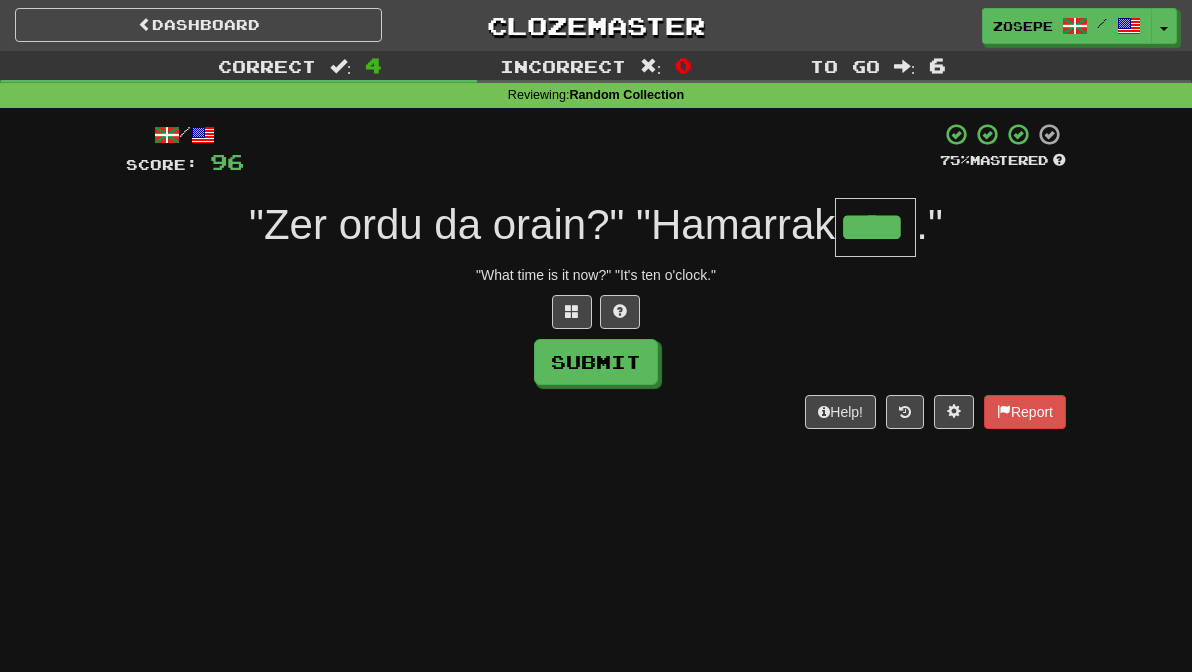 type on "****" 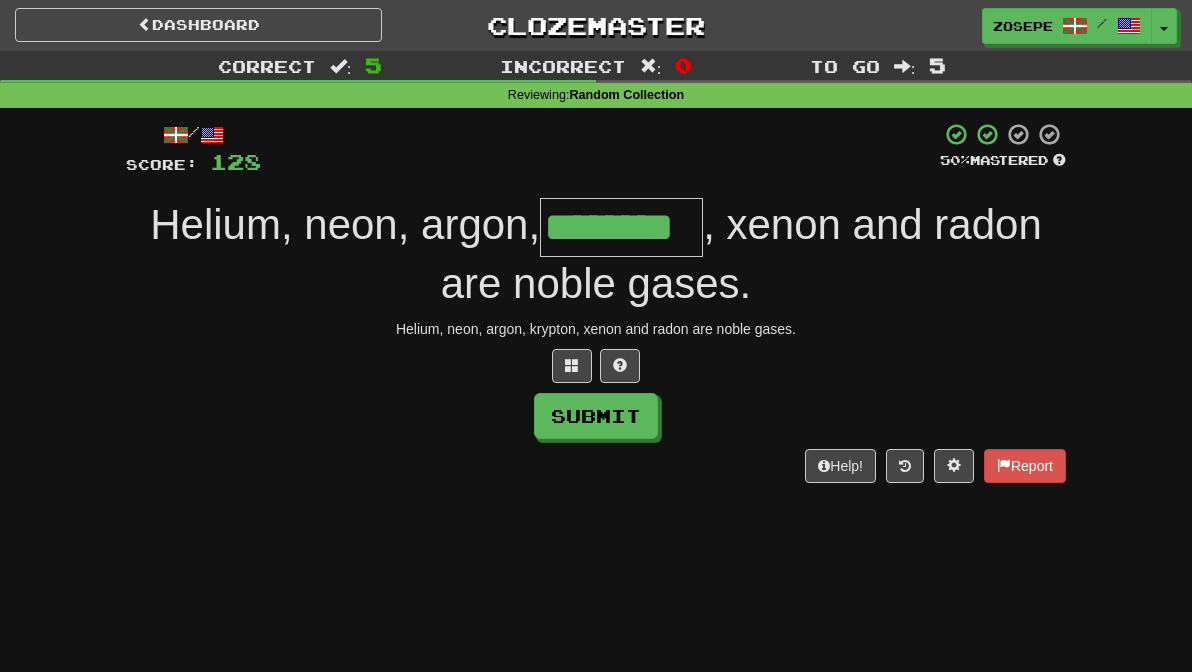 type on "********" 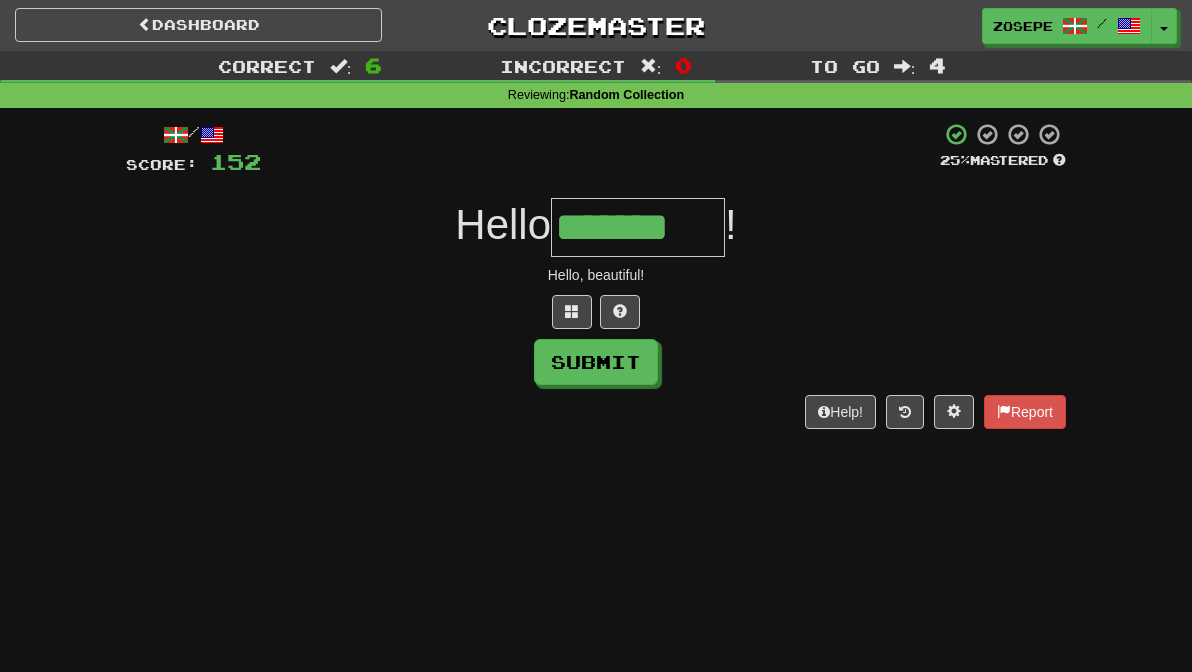 type on "*******" 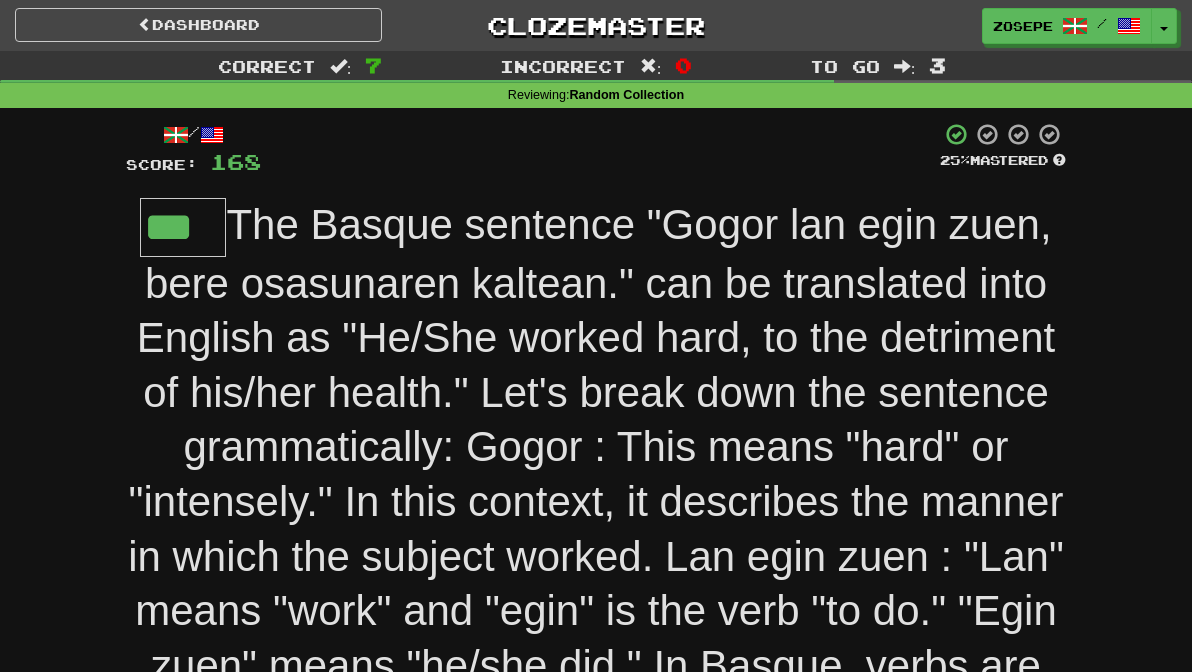 type on "***" 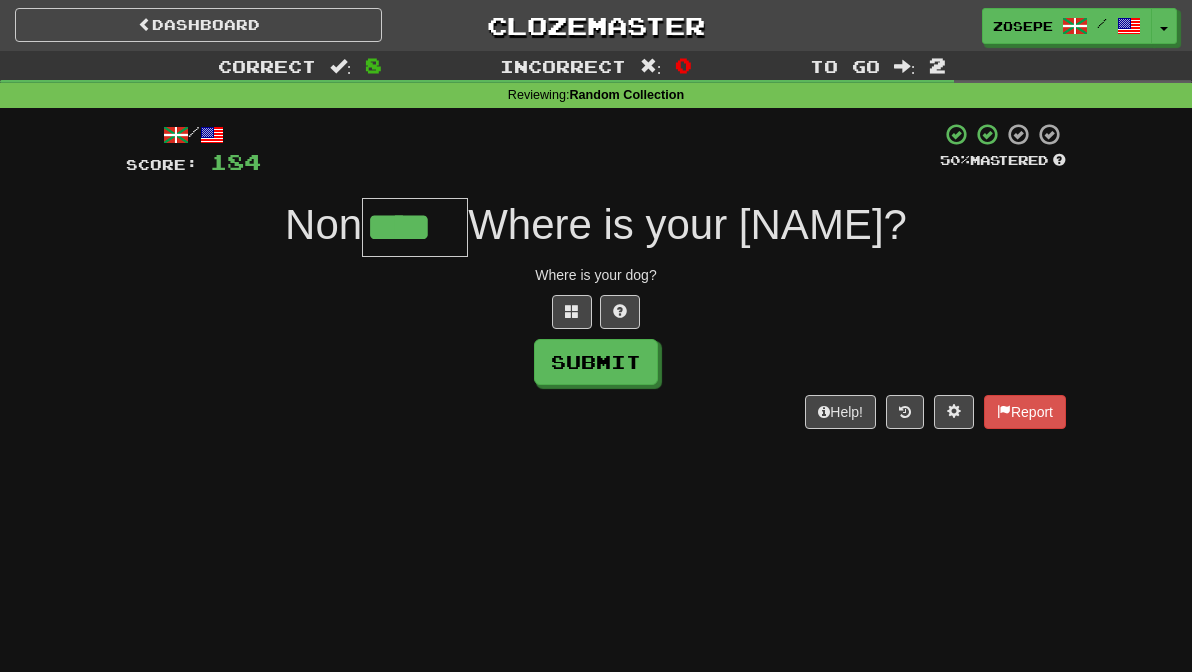 type on "****" 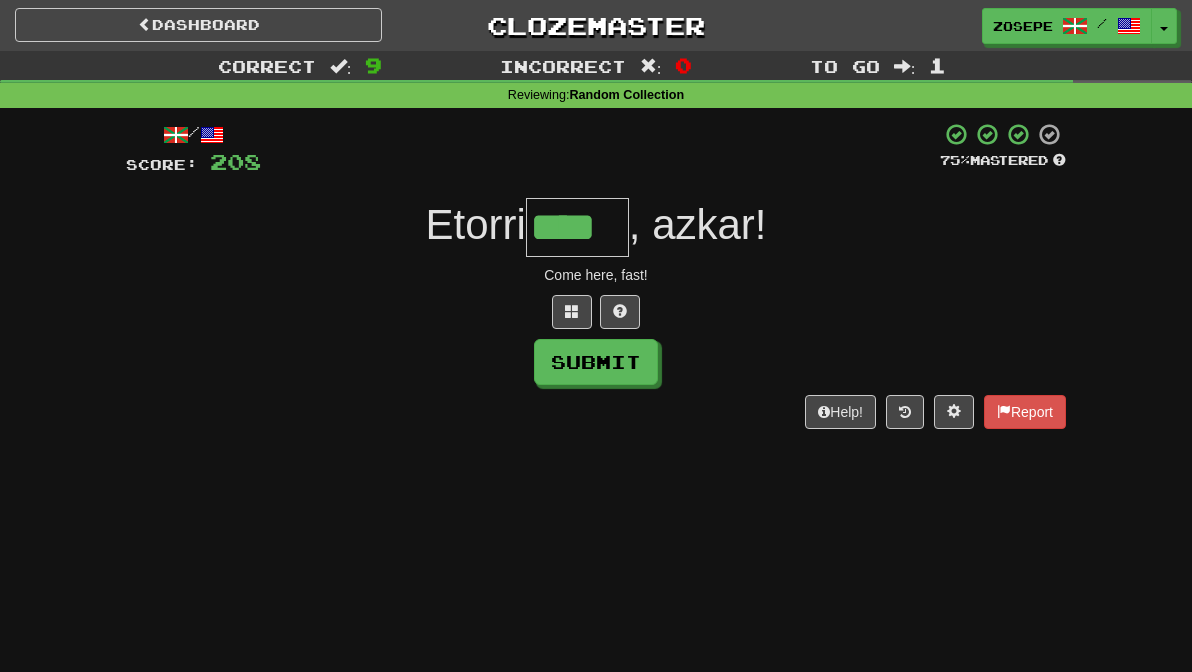 type on "****" 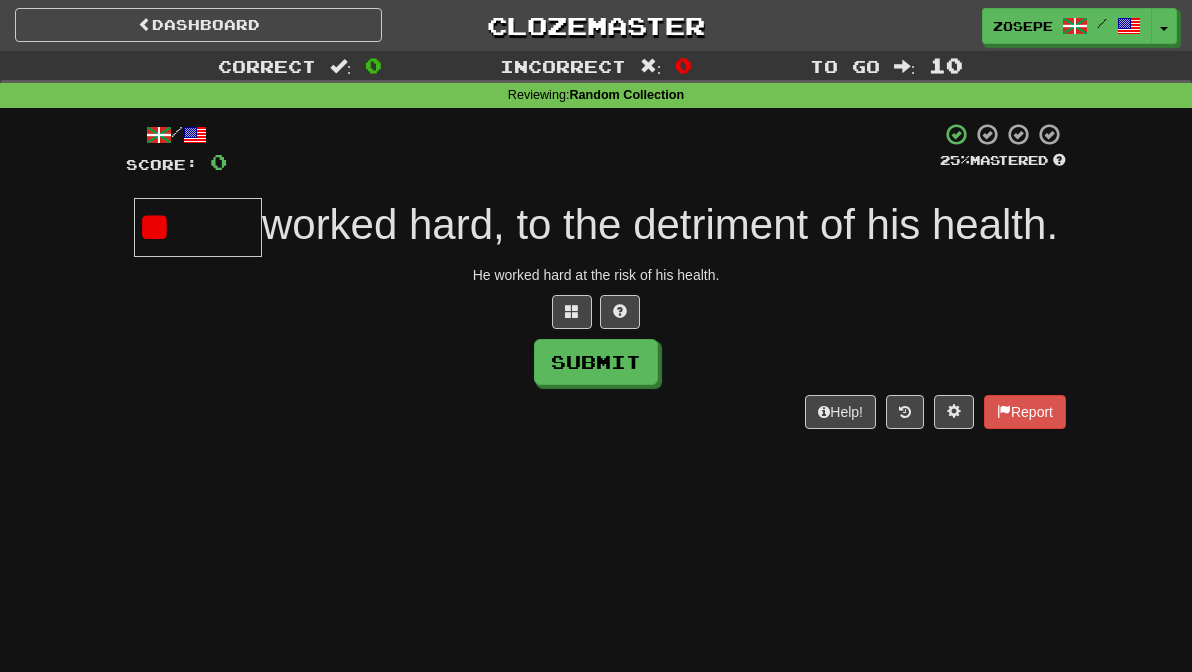 type on "*" 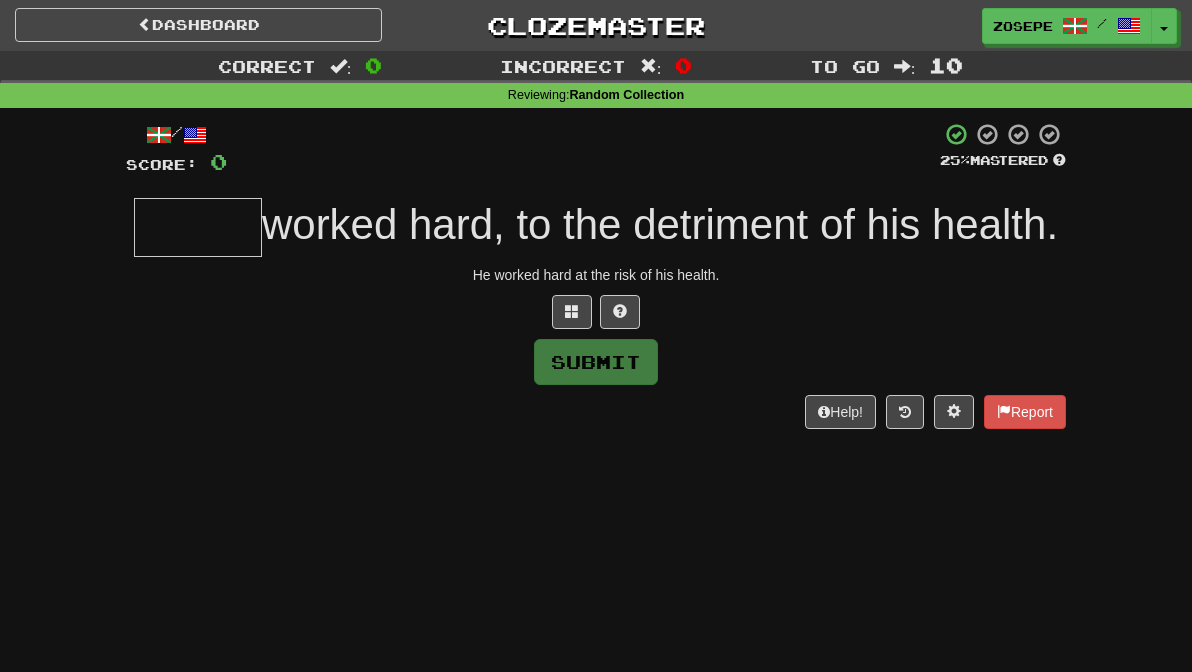 type on "*" 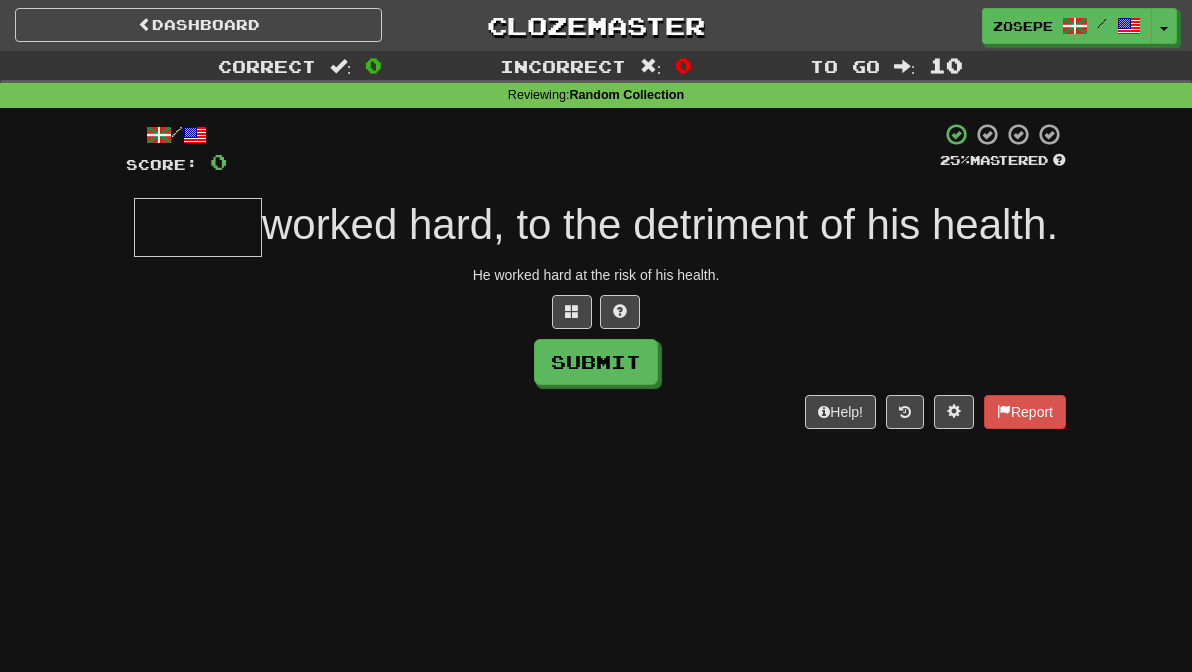 type on "*" 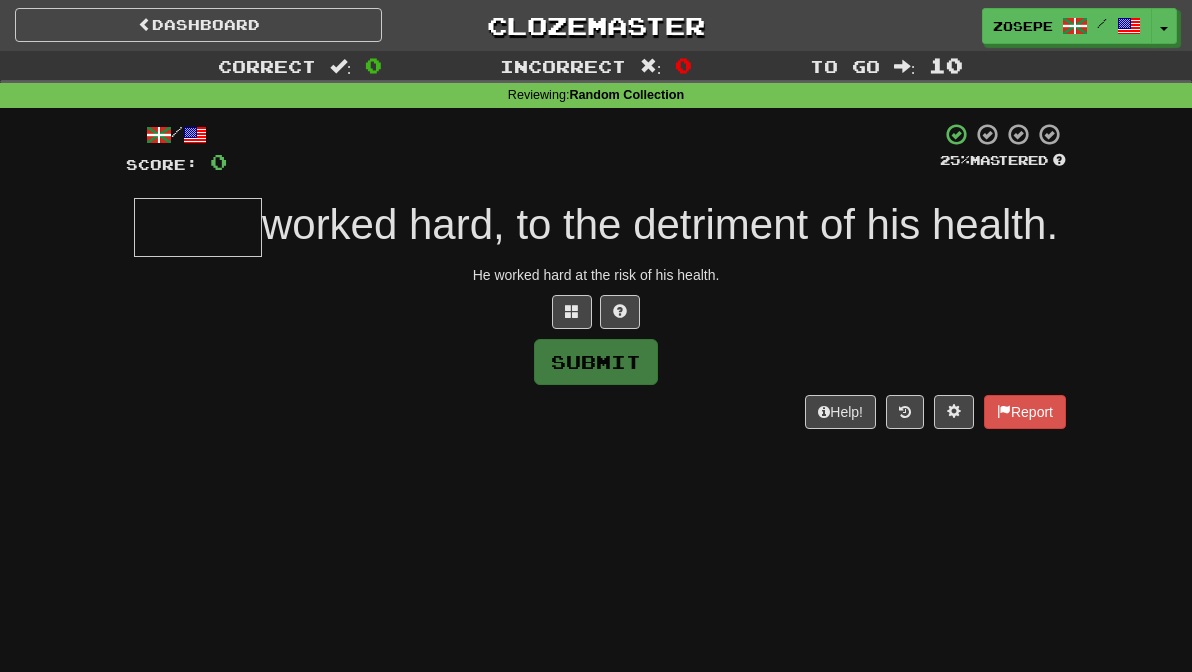 type on "*" 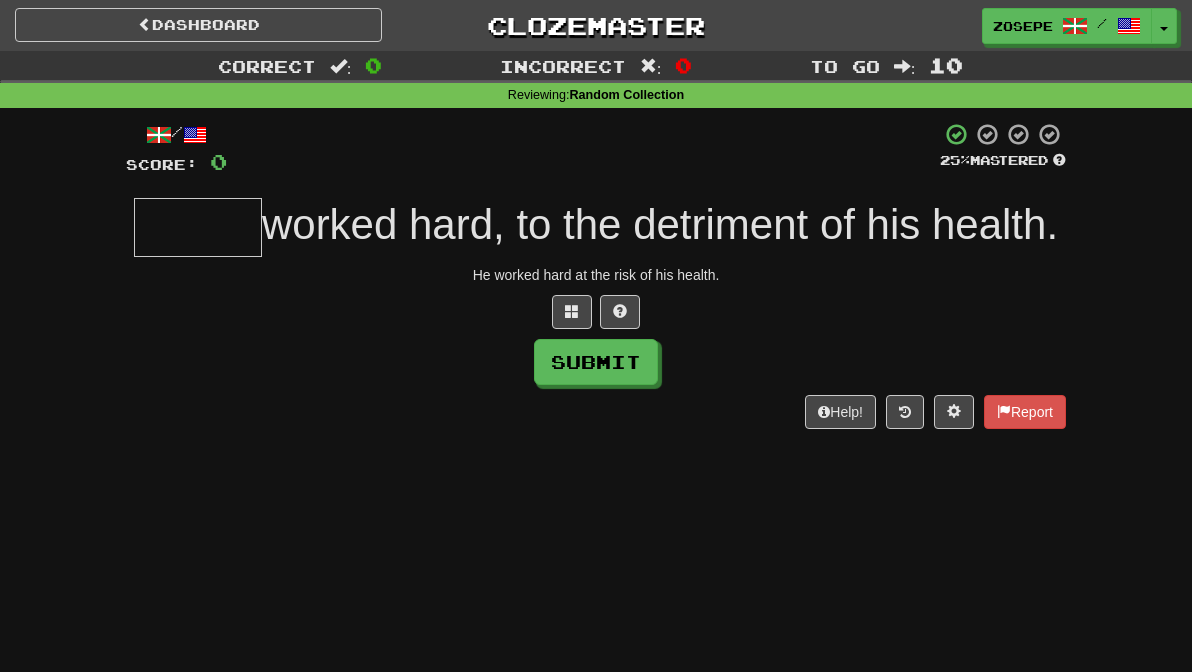 type on "*" 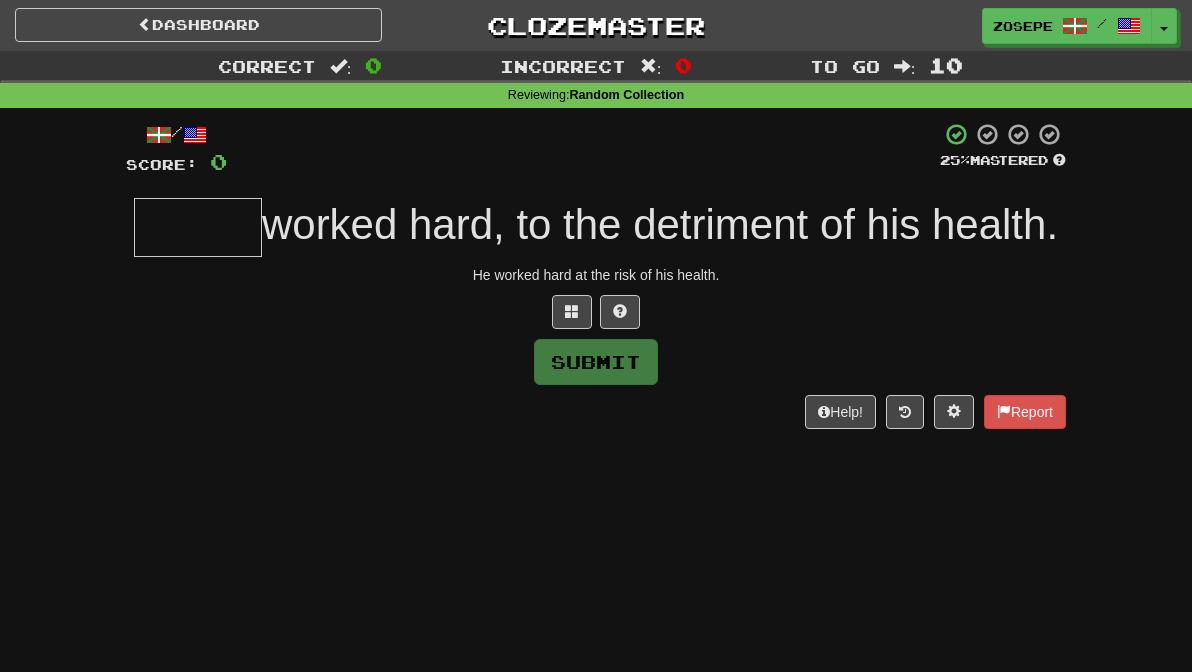 type on "*" 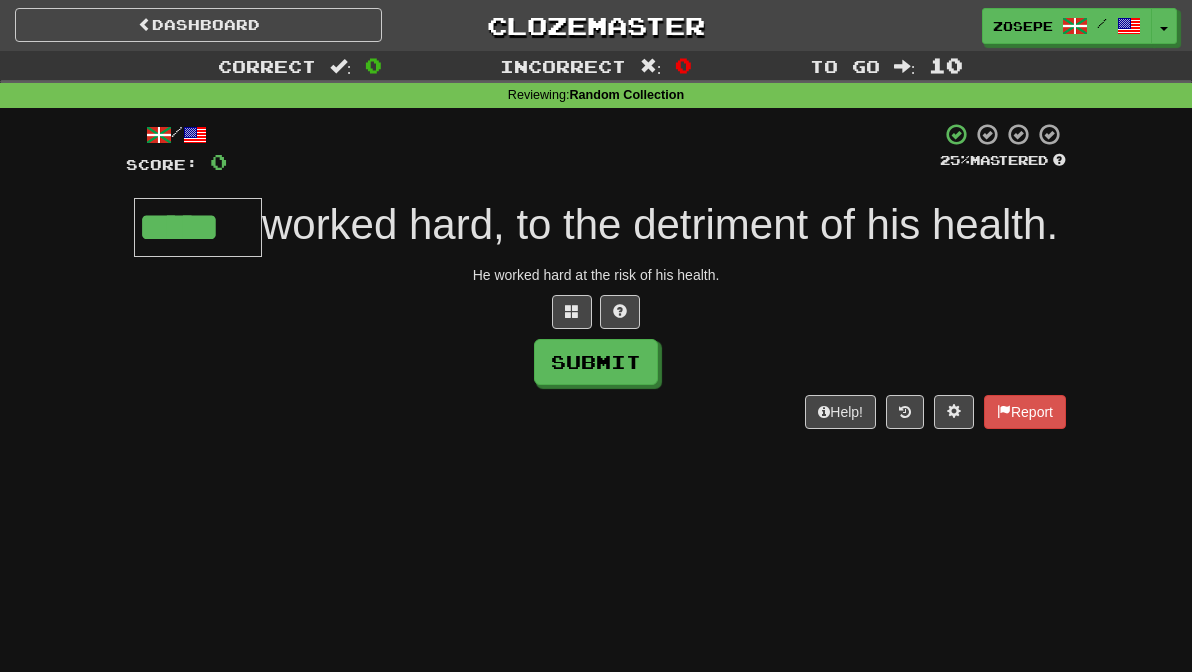 type on "*****" 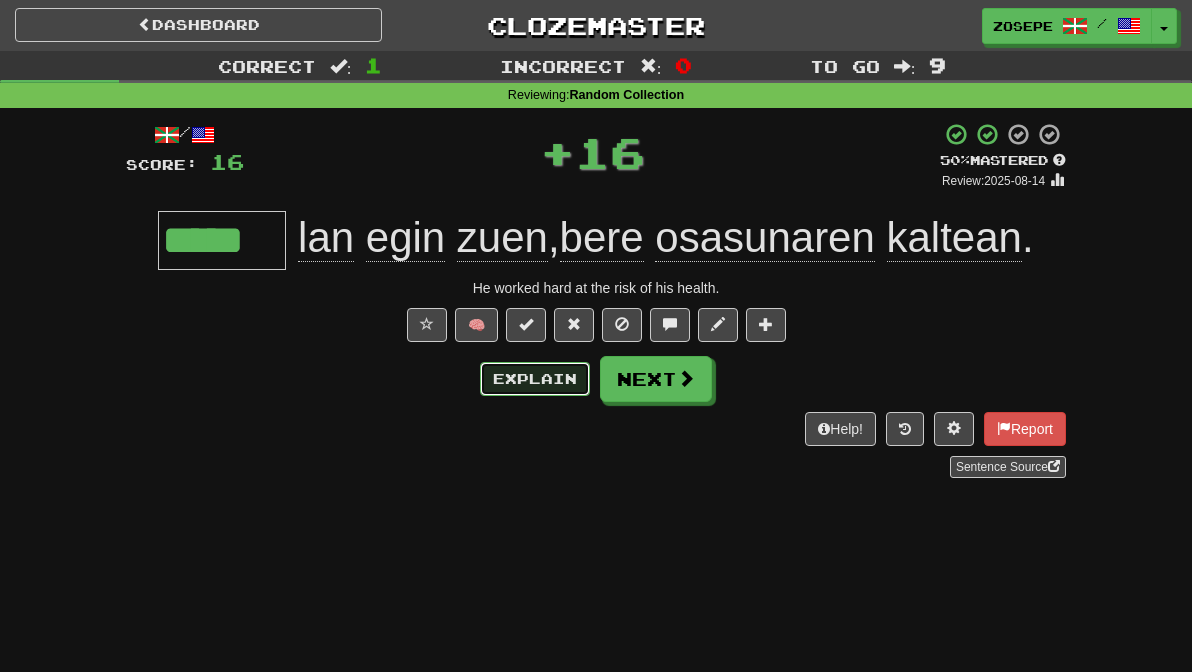 click on "Explain" at bounding box center [535, 379] 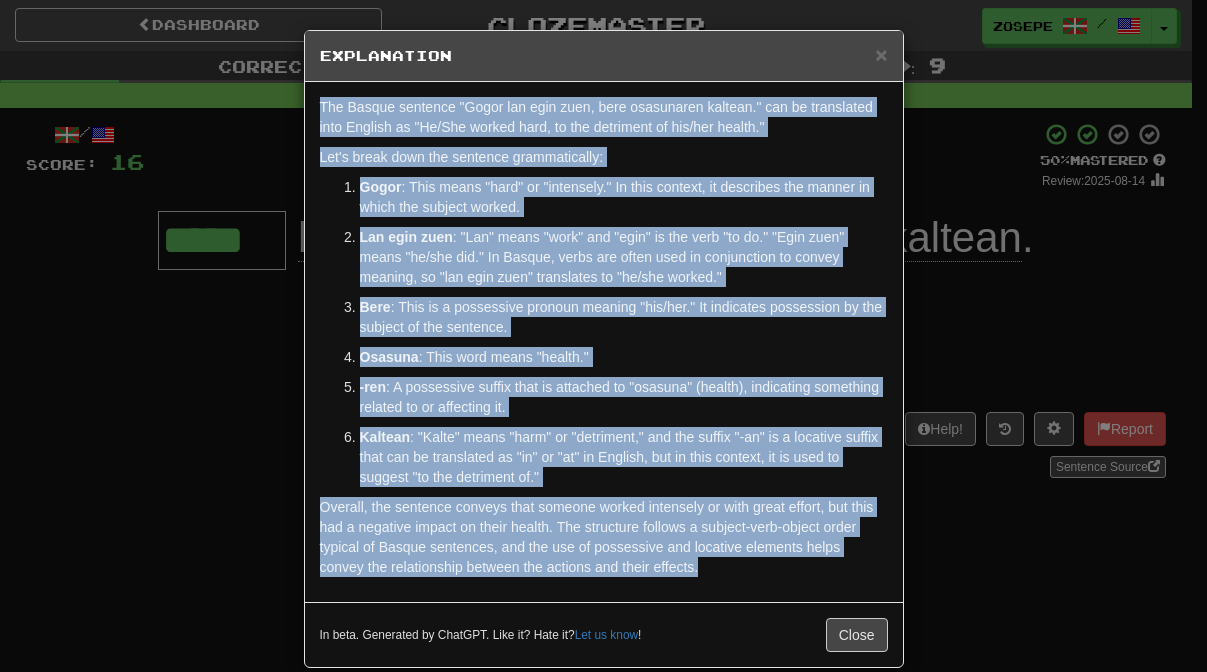 drag, startPoint x: 733, startPoint y: 580, endPoint x: 310, endPoint y: 105, distance: 636.0456 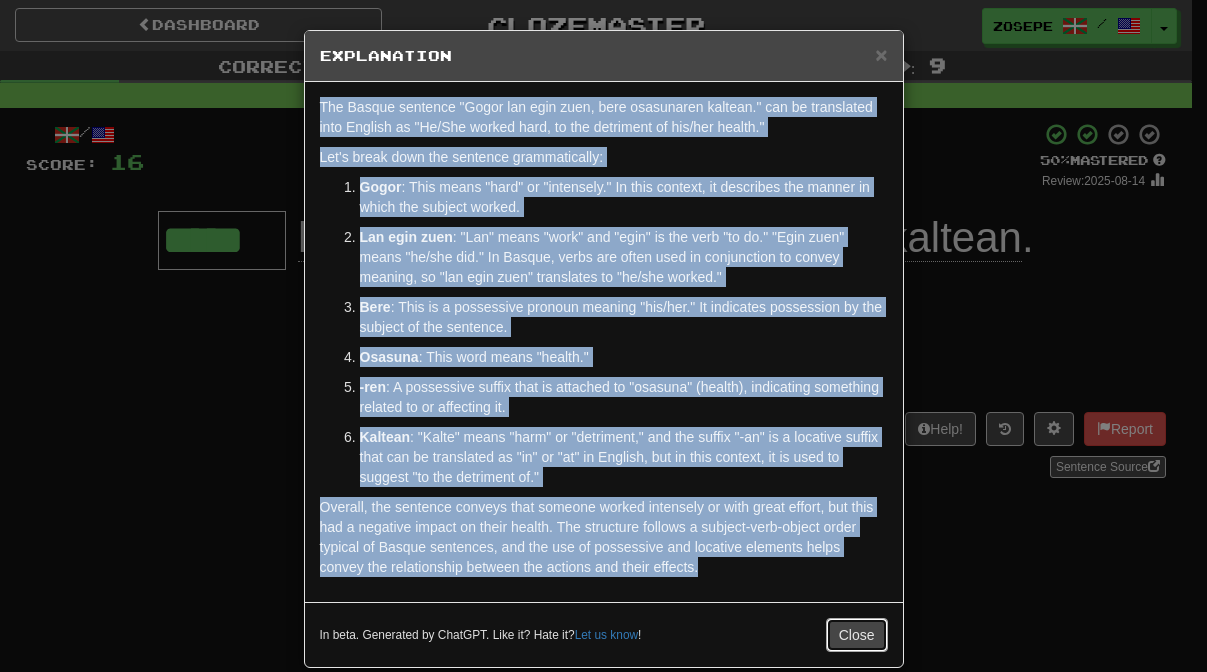 click on "Close" at bounding box center [857, 635] 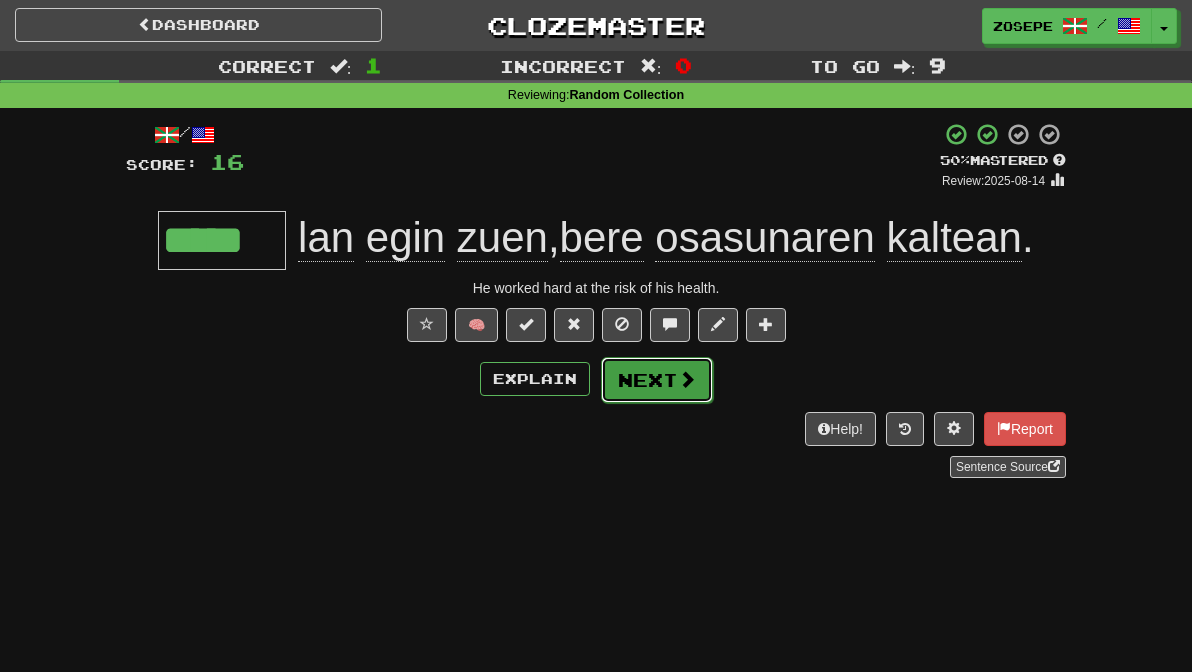 click on "Next" at bounding box center [657, 380] 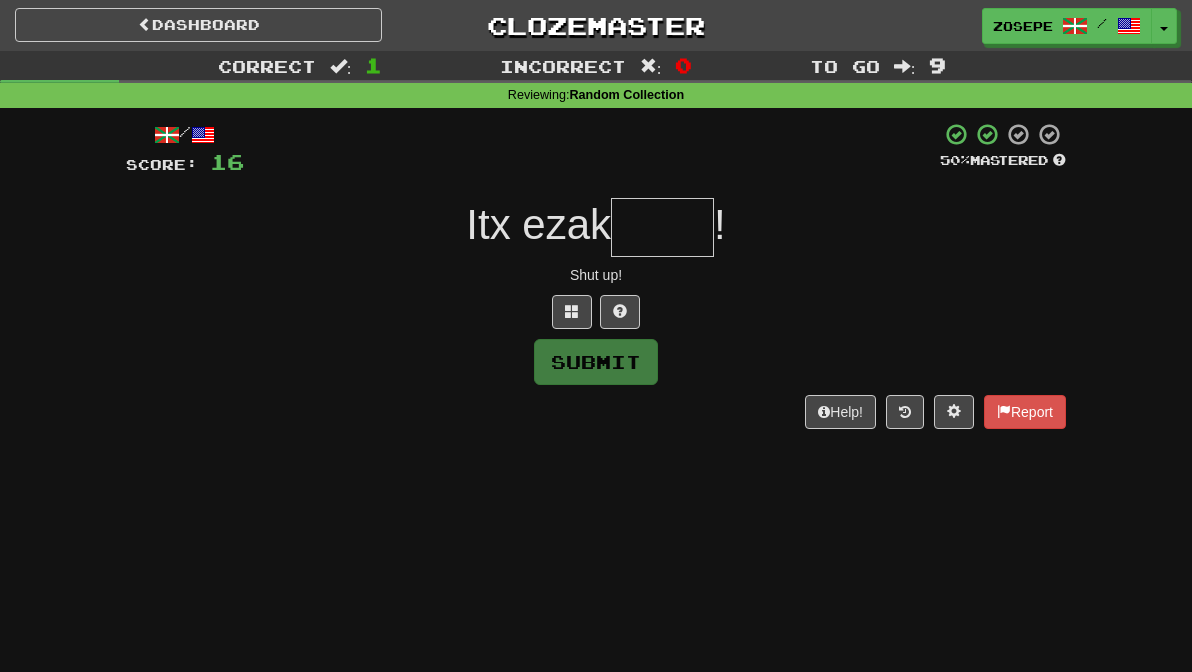 type on "*" 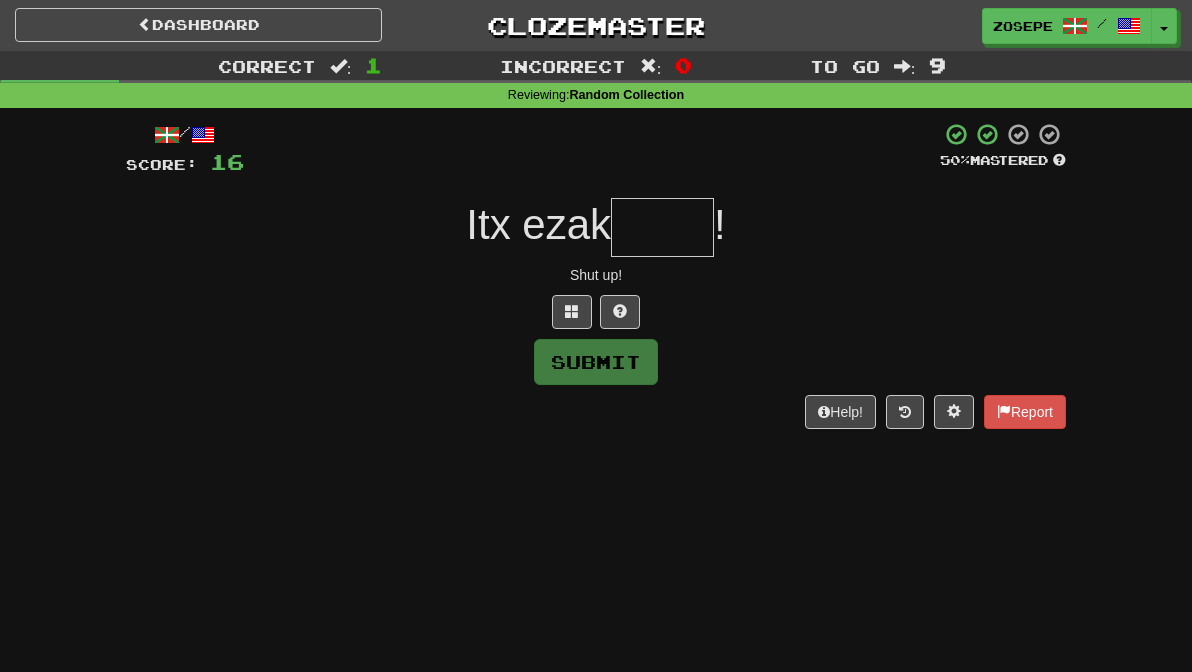 type on "*" 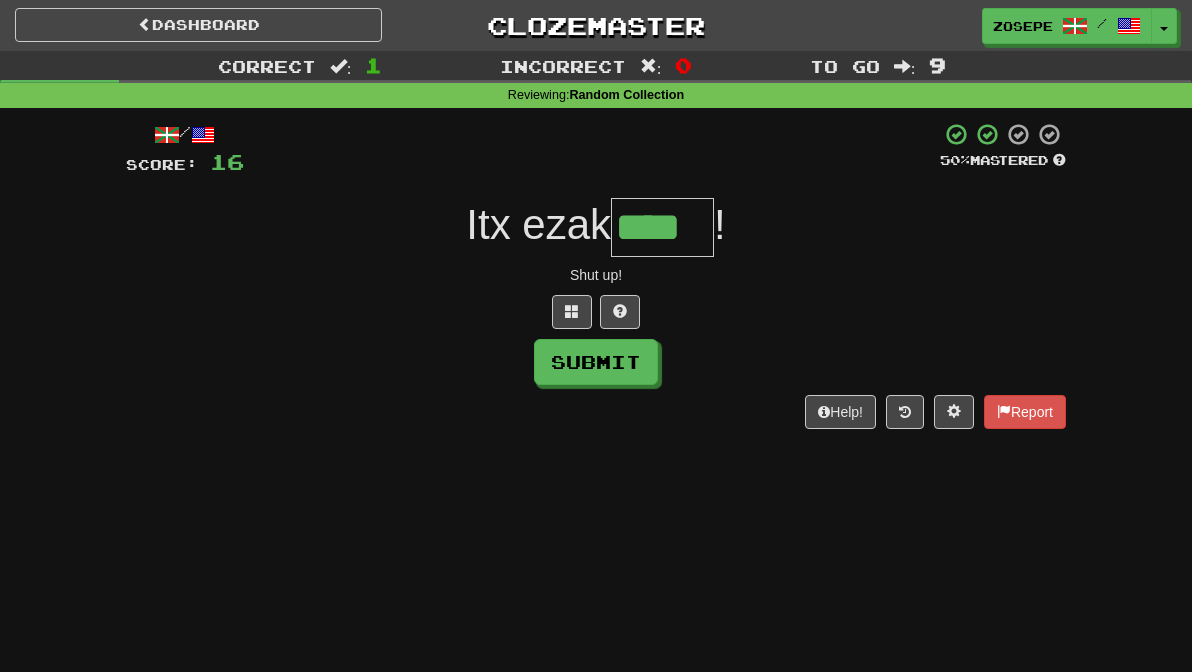 type on "****" 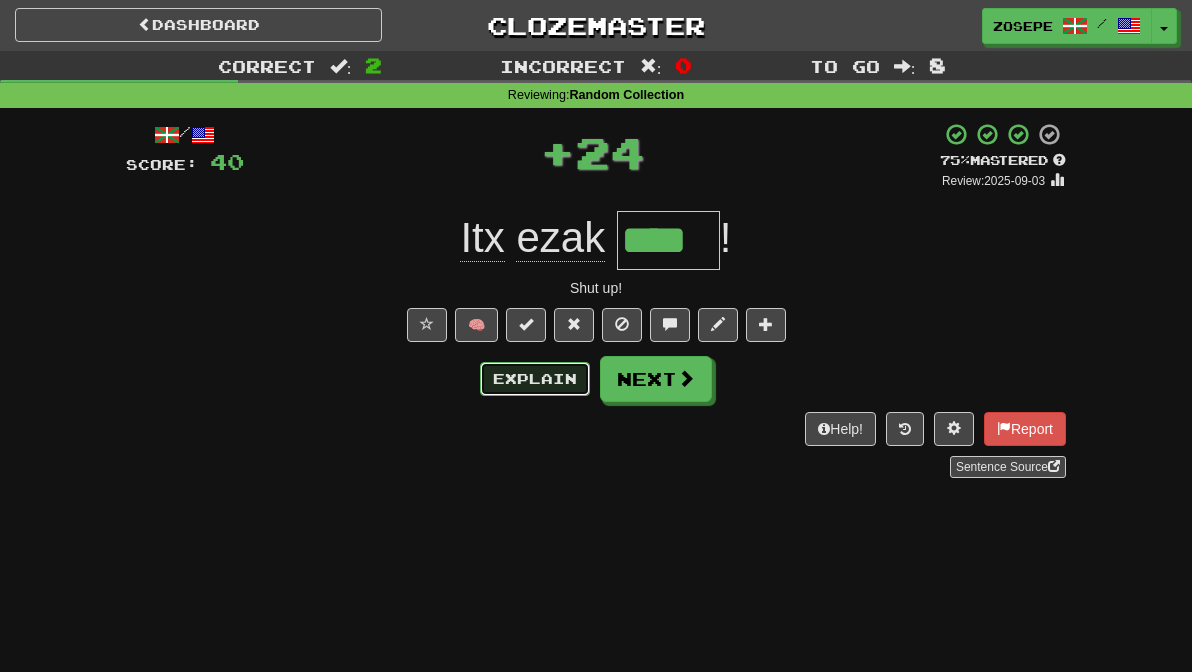 click on "Explain" at bounding box center (535, 379) 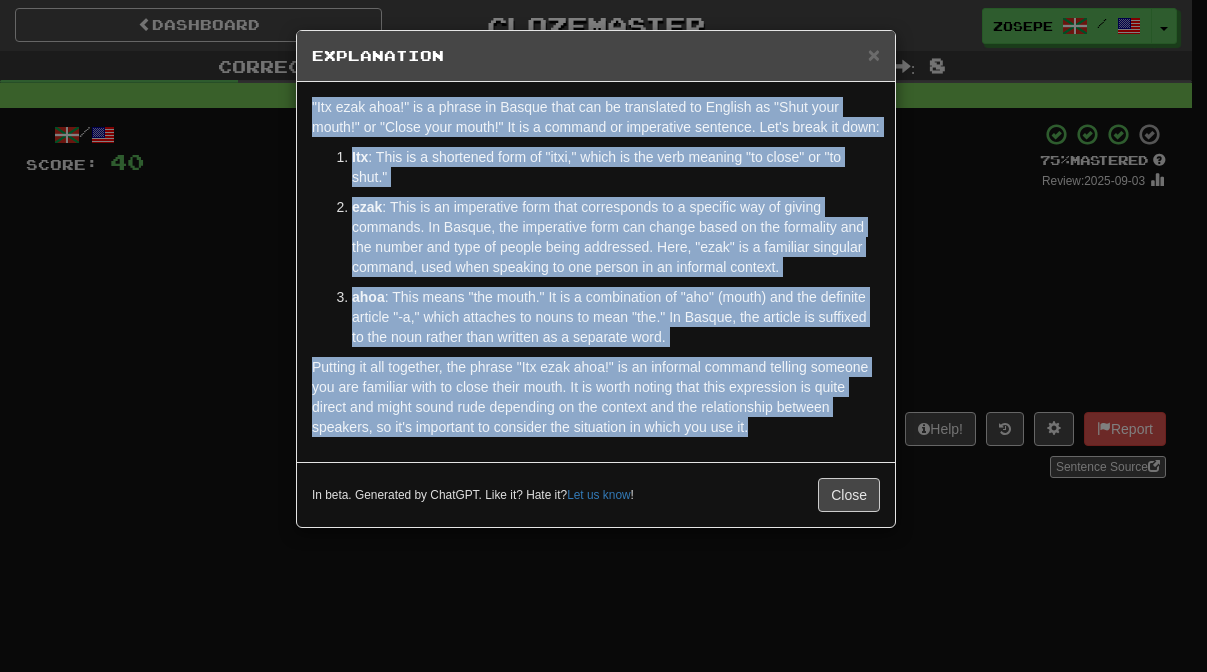 drag, startPoint x: 768, startPoint y: 451, endPoint x: 271, endPoint y: 101, distance: 607.8725 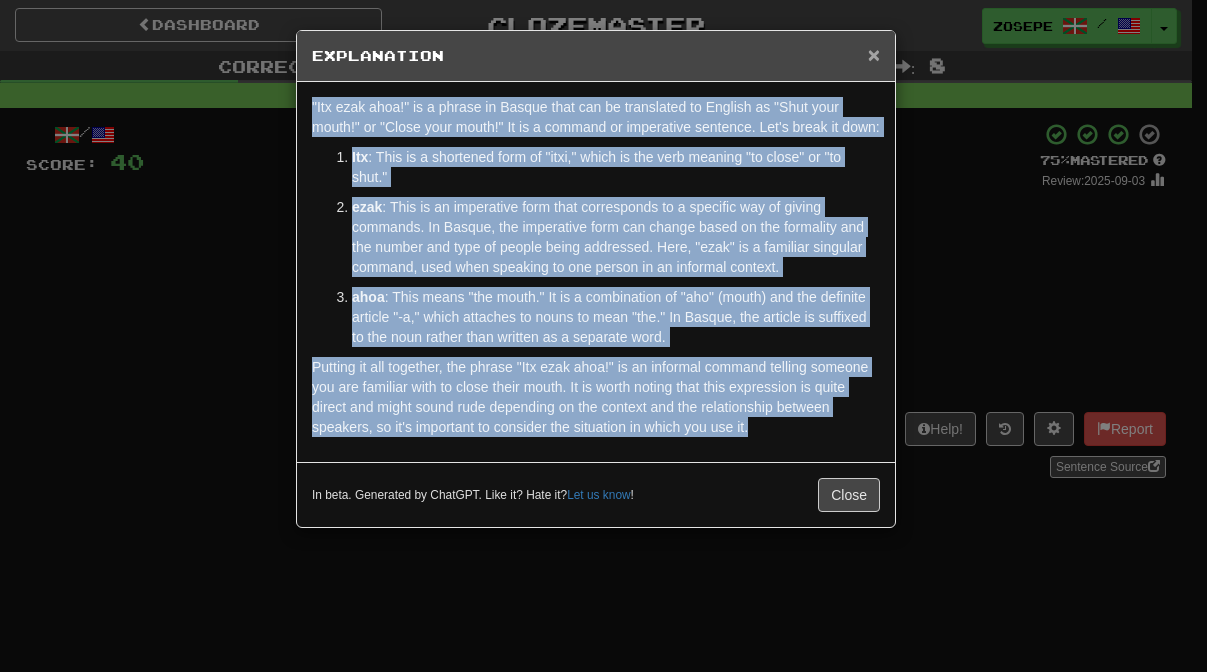 click on "×" at bounding box center (874, 54) 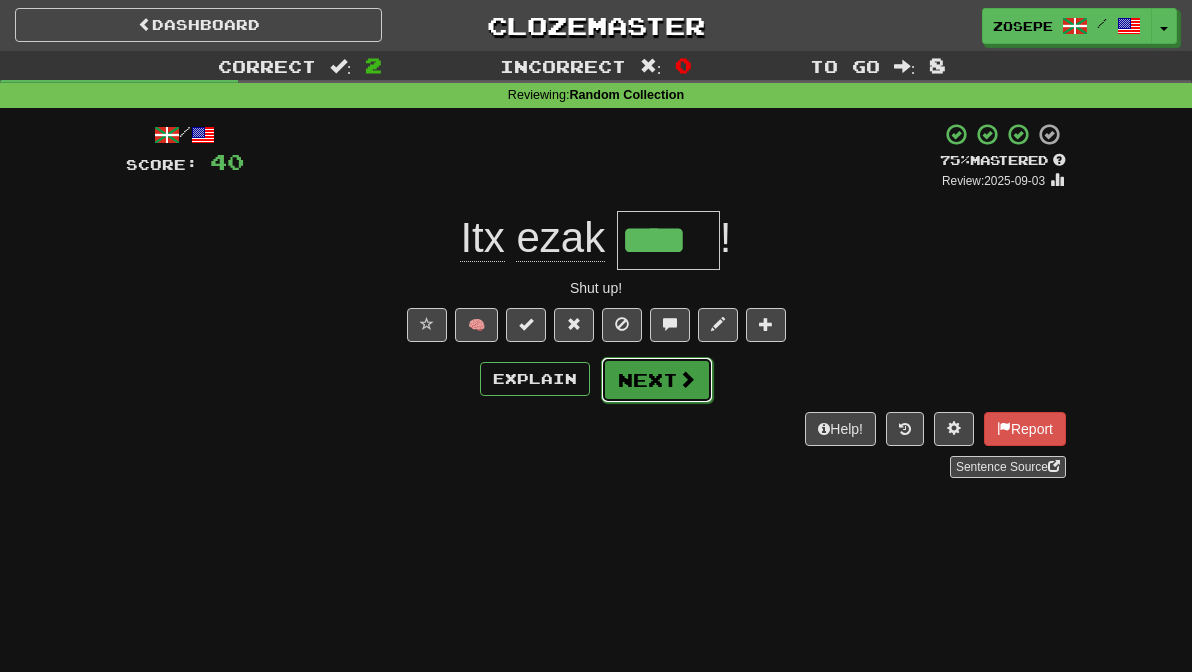 click at bounding box center (687, 379) 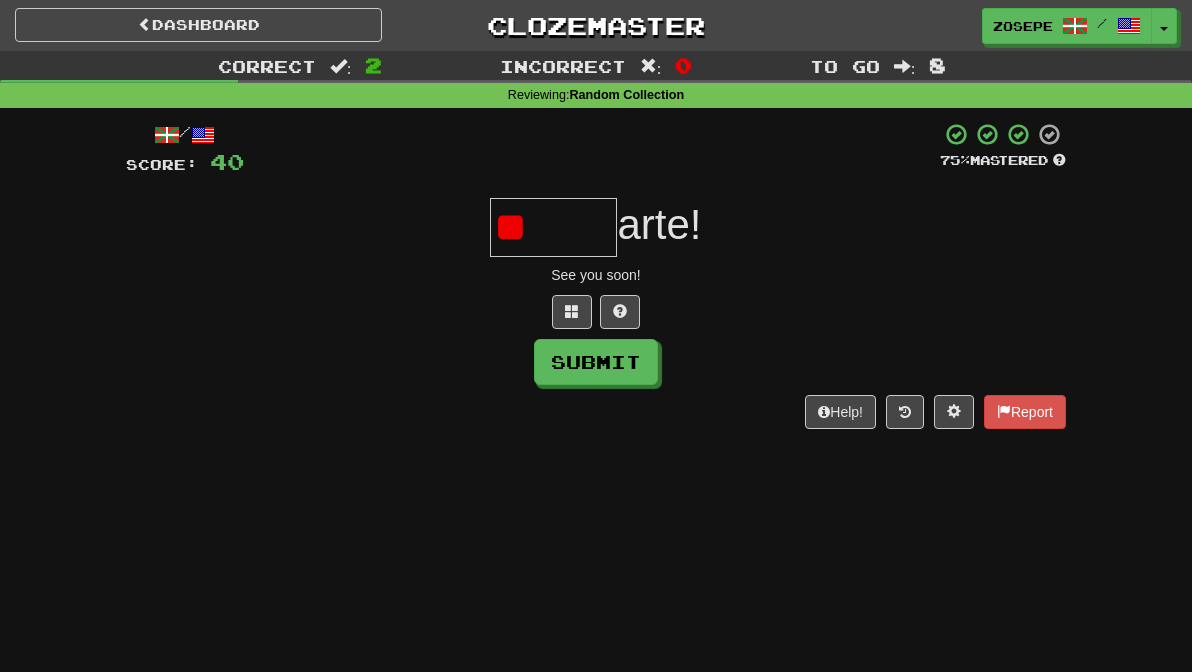type on "*" 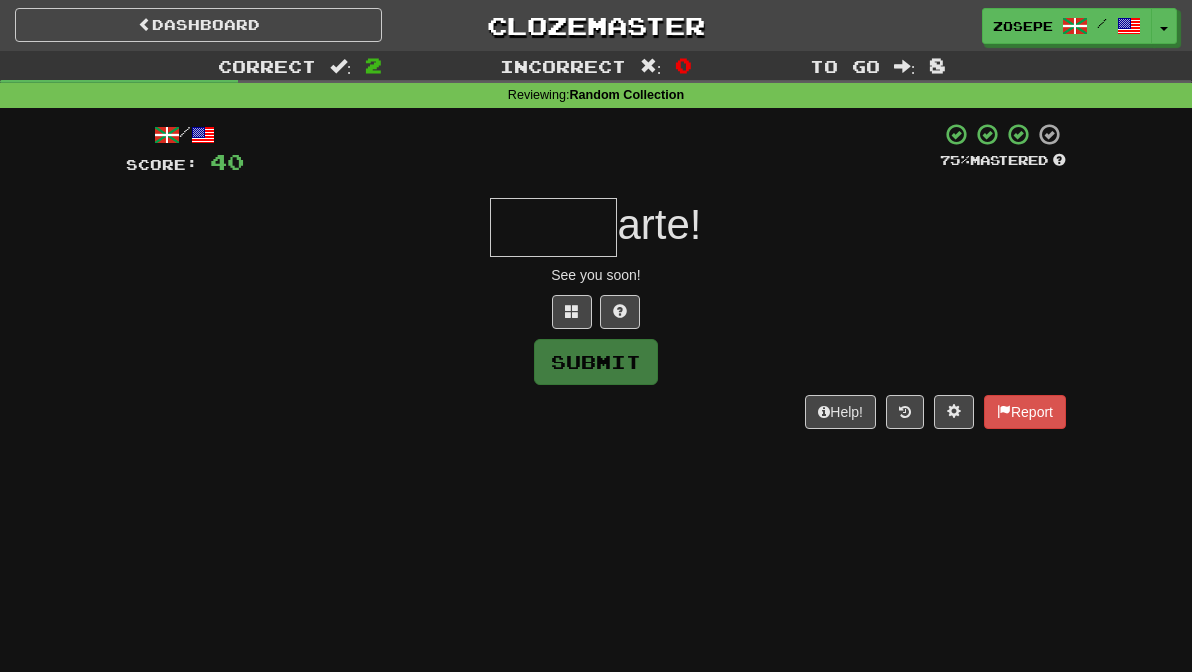 type on "*" 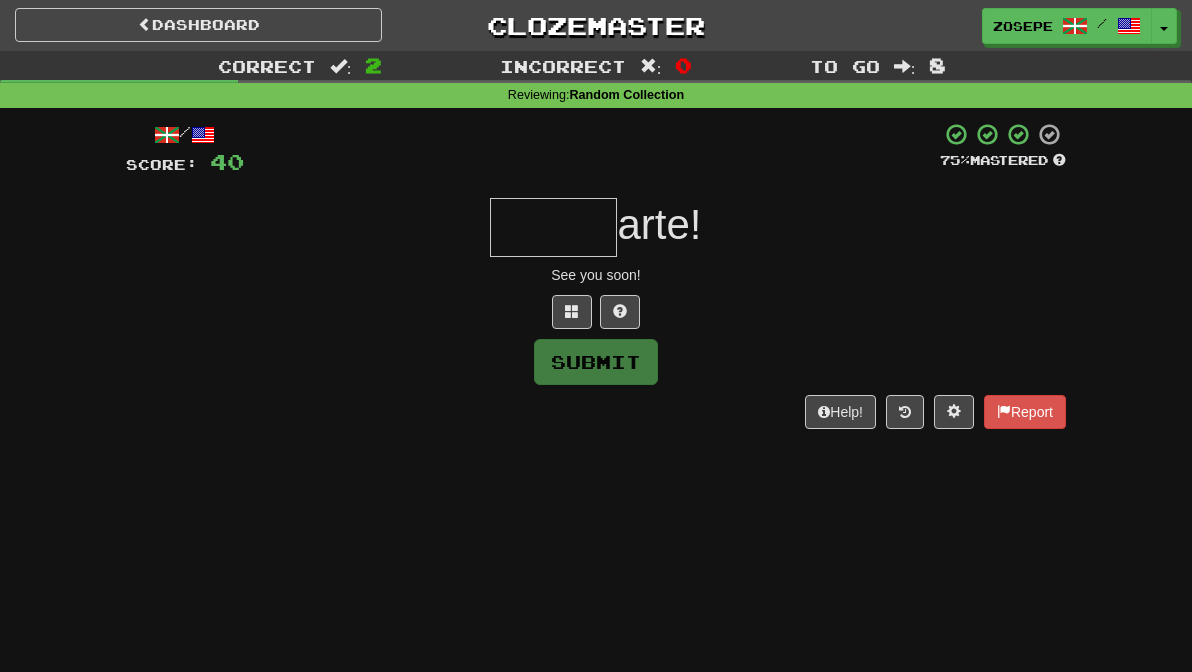 type on "*" 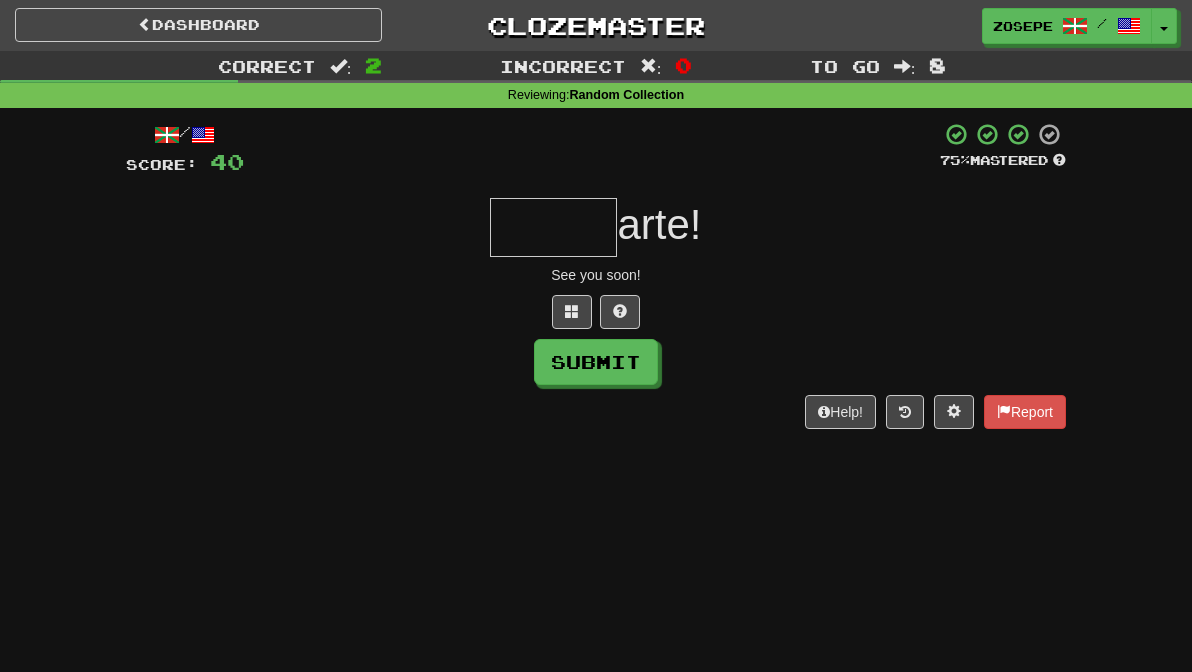 type on "*" 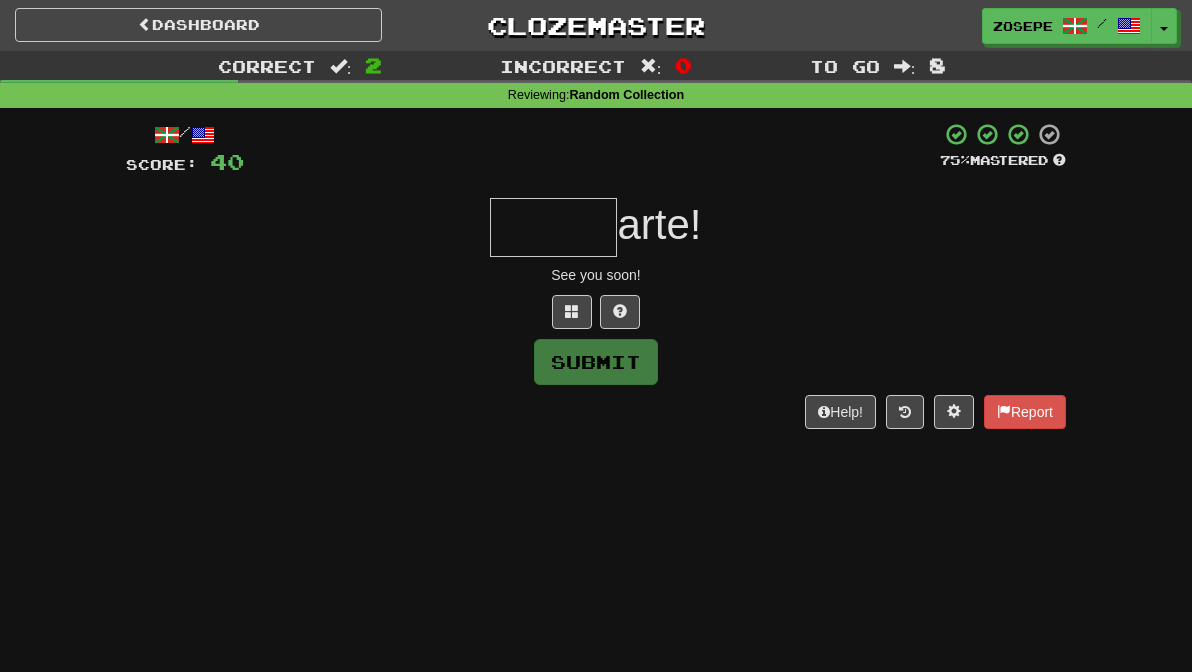 type on "*" 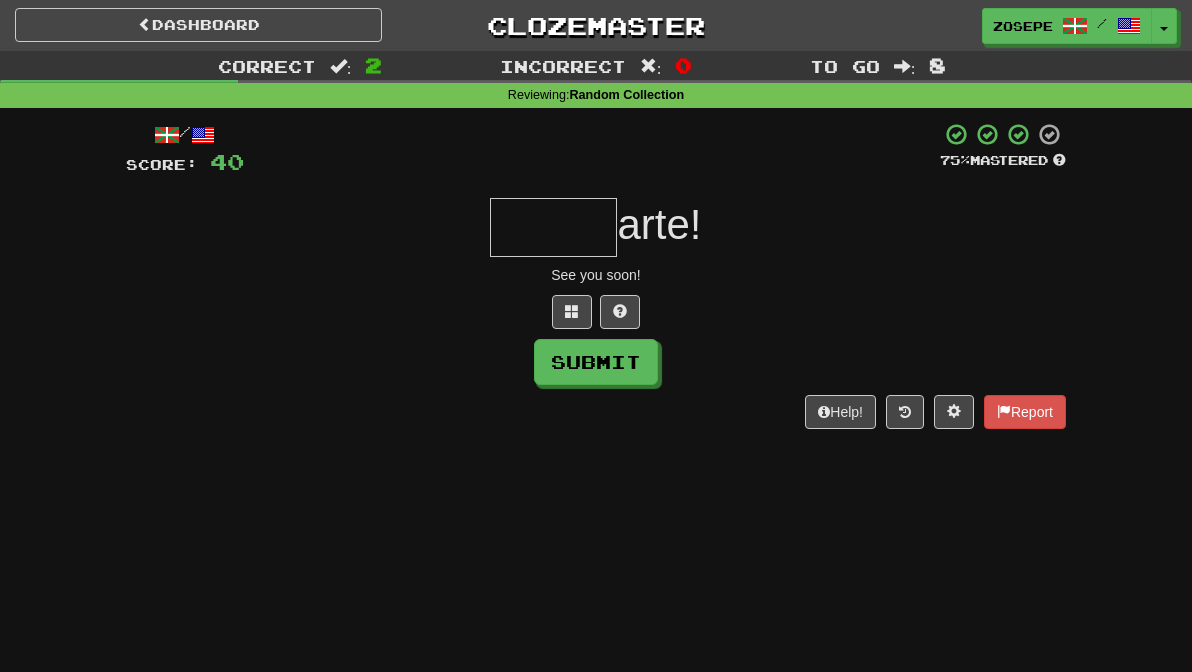 type on "*" 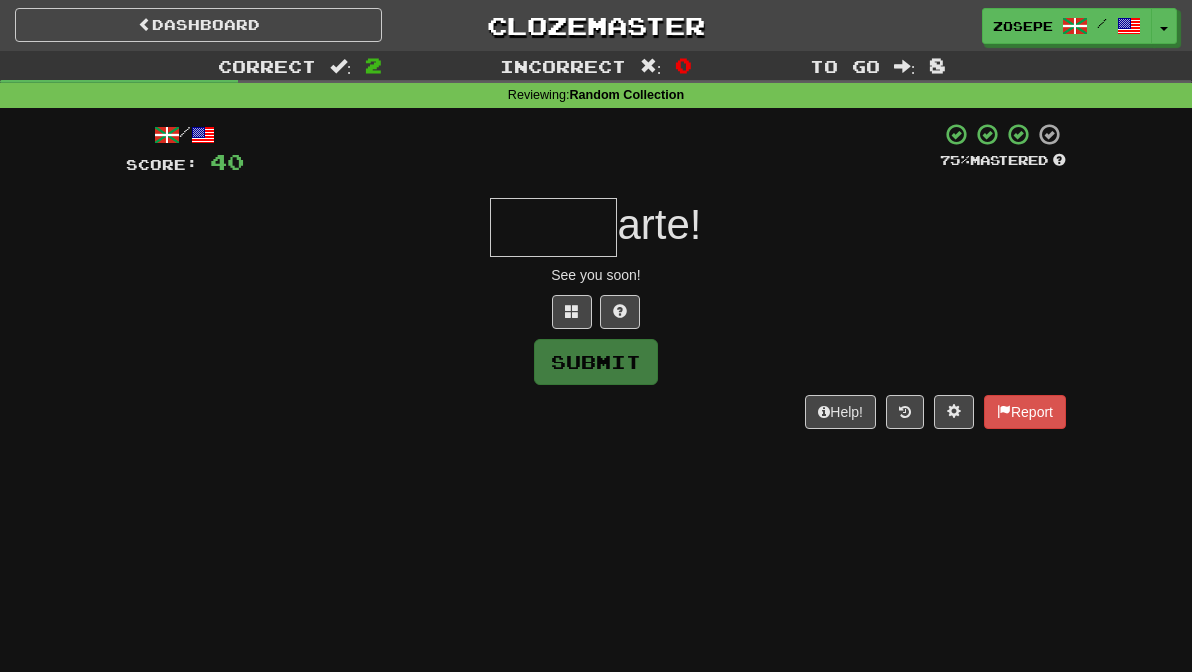 type on "*" 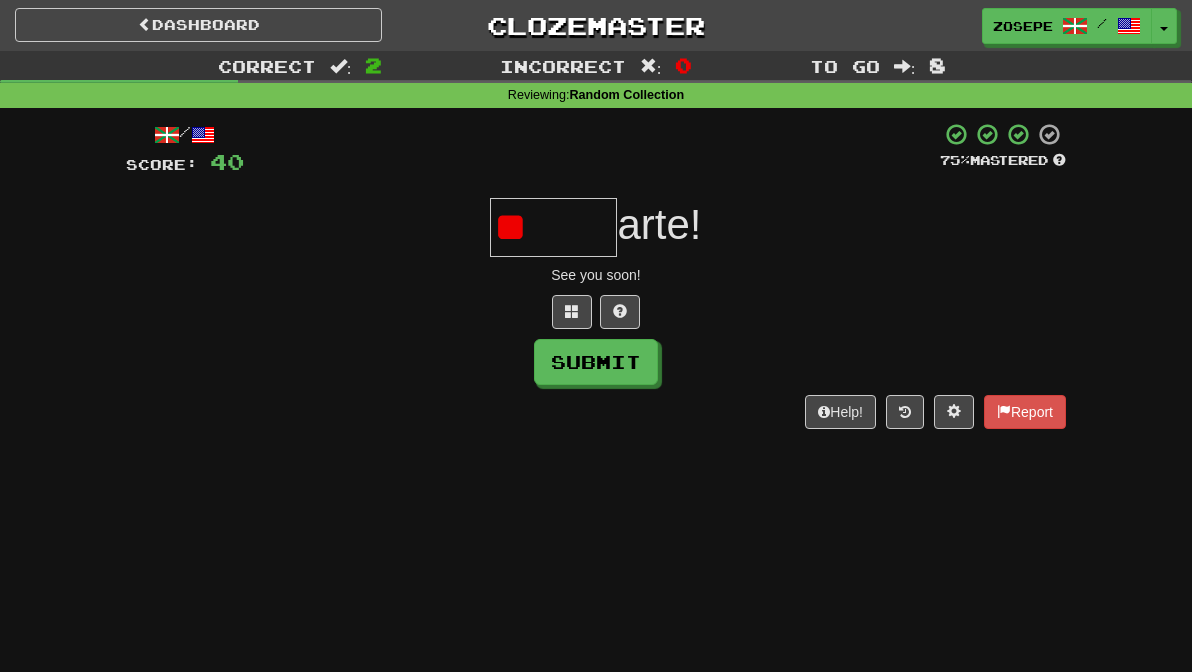 type on "*" 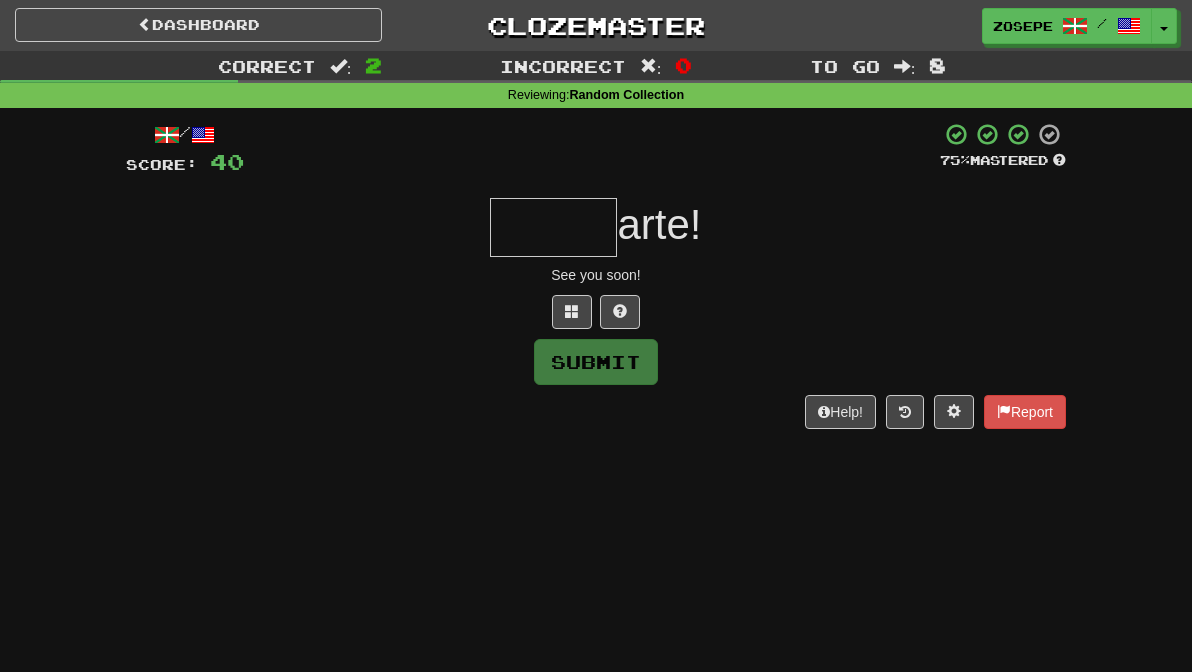 type on "*" 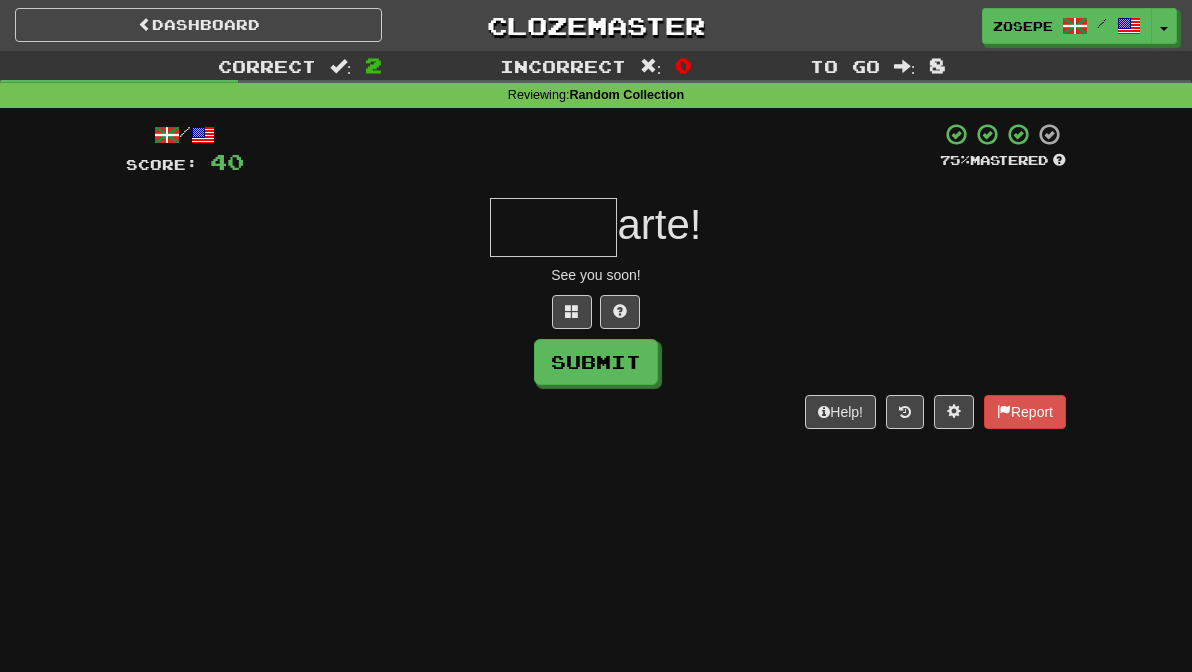 type on "*" 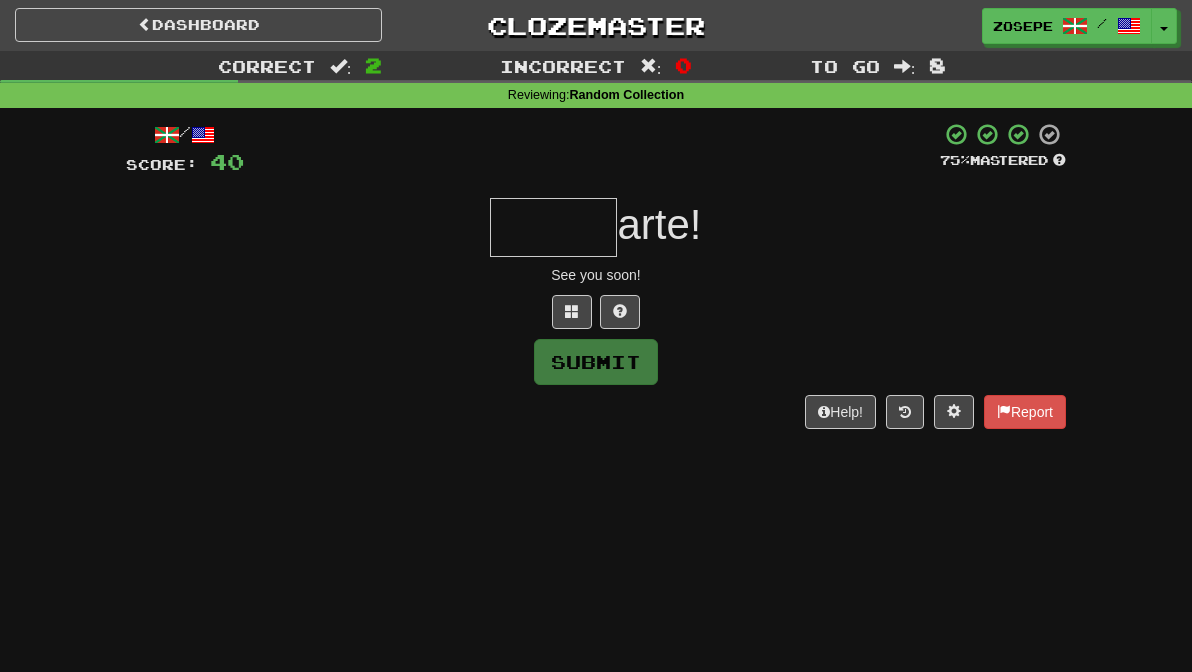 type on "*" 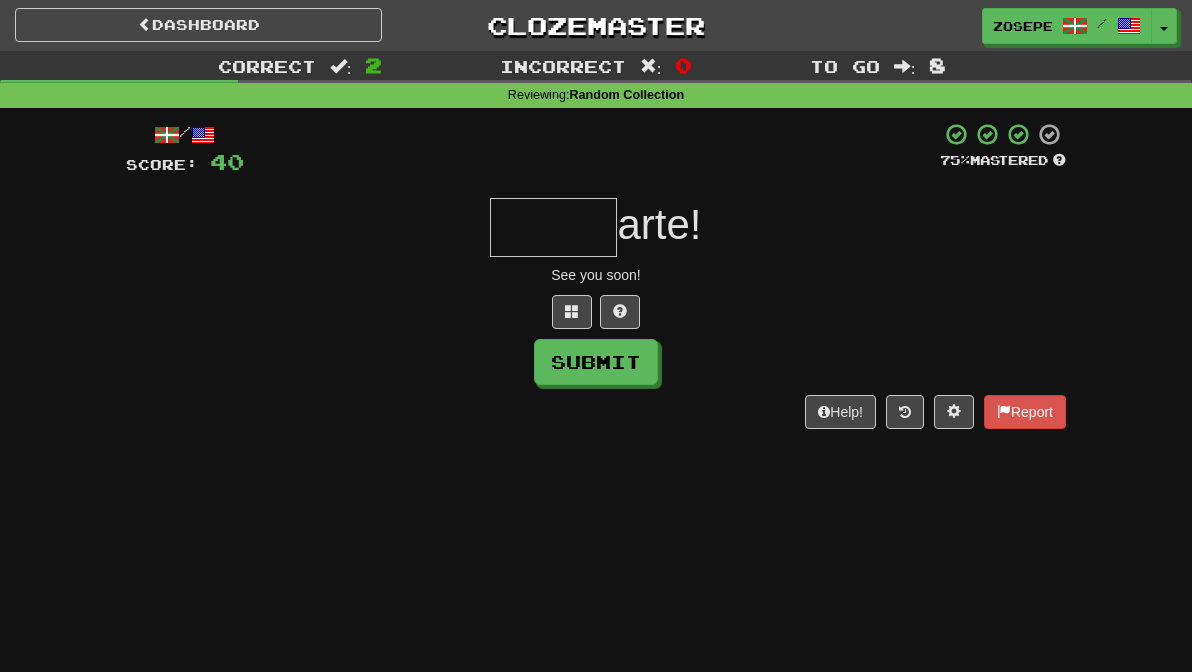 type on "*" 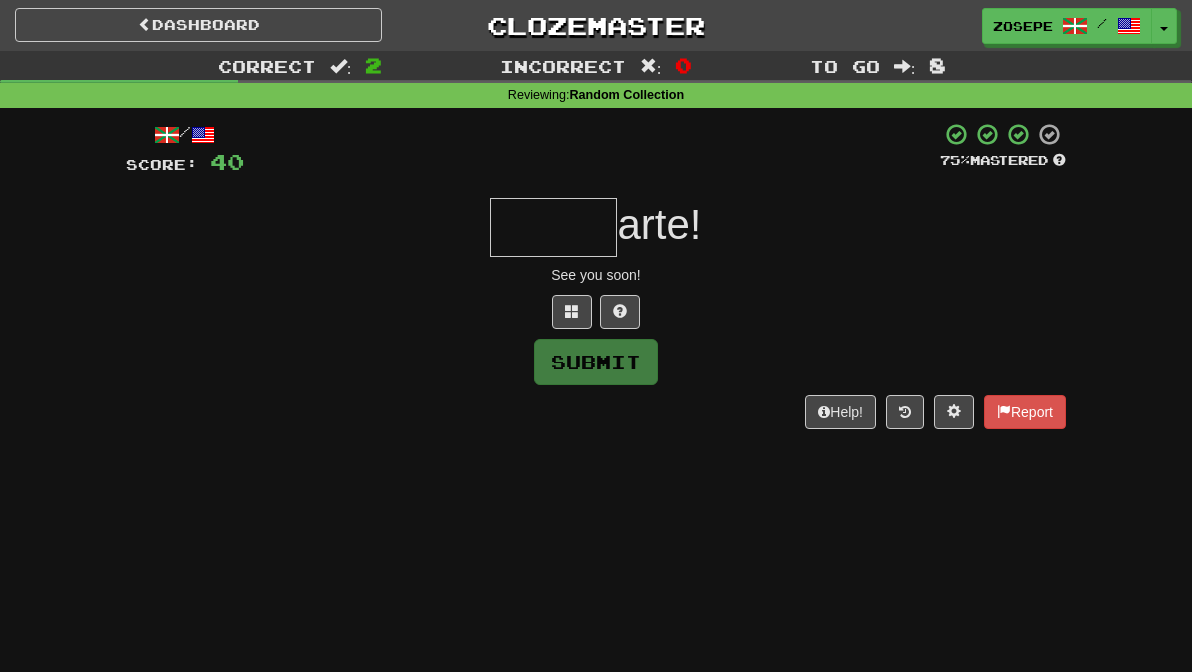 type on "*" 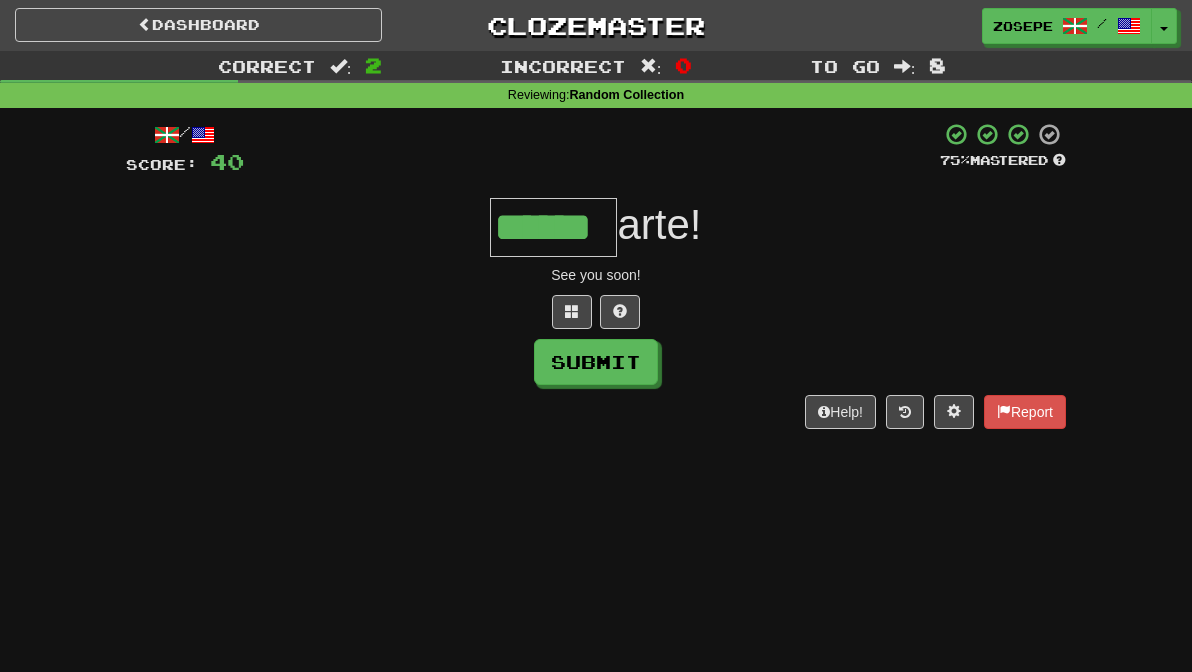 type on "******" 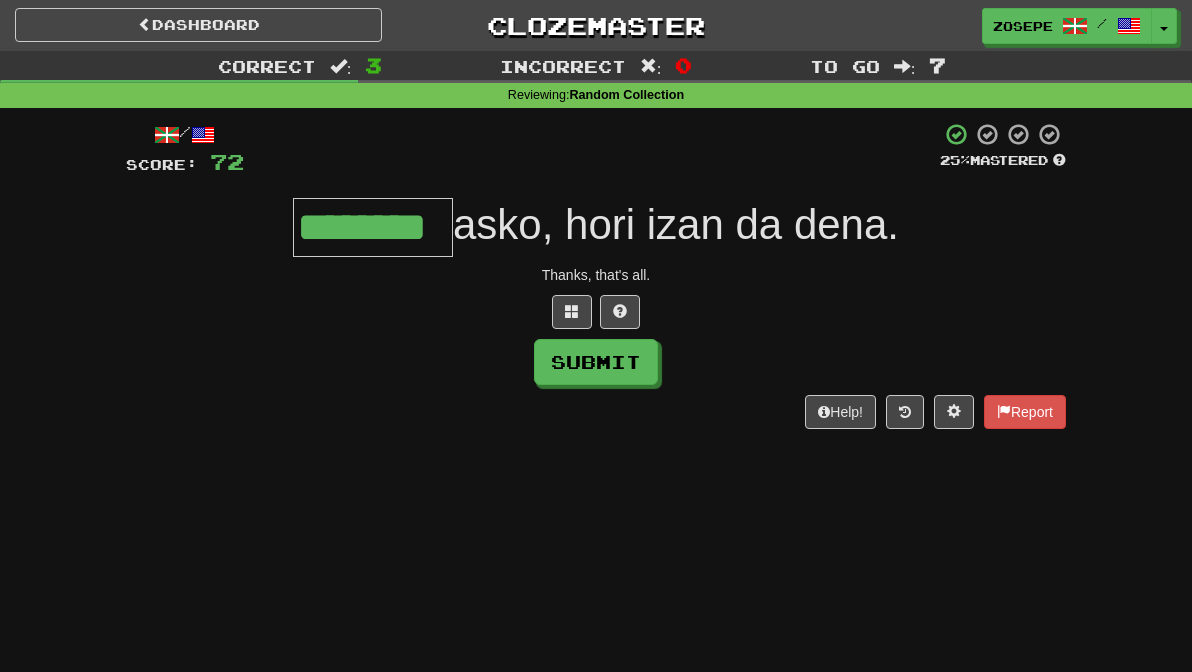 type on "********" 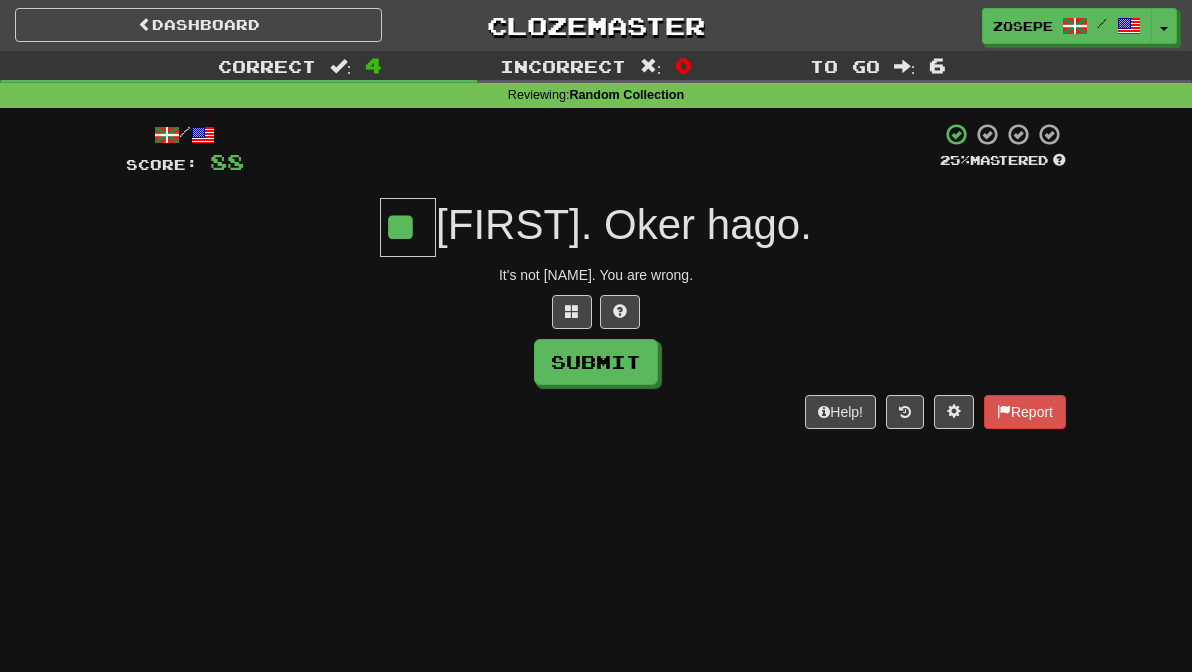 type on "**" 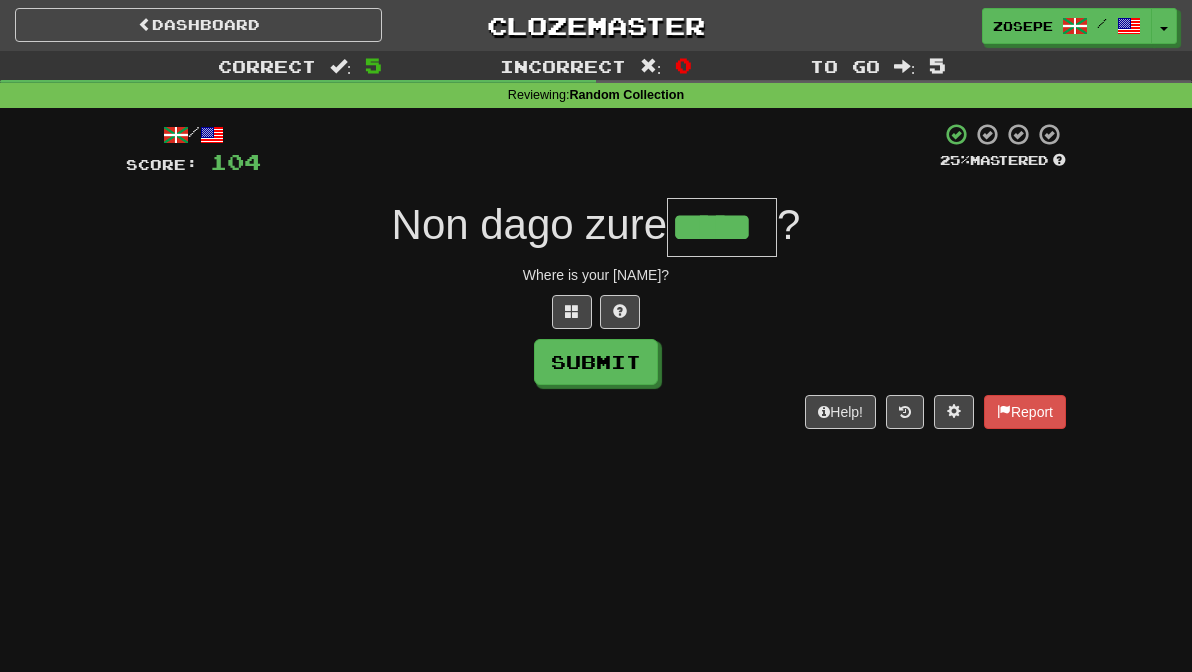 type on "*****" 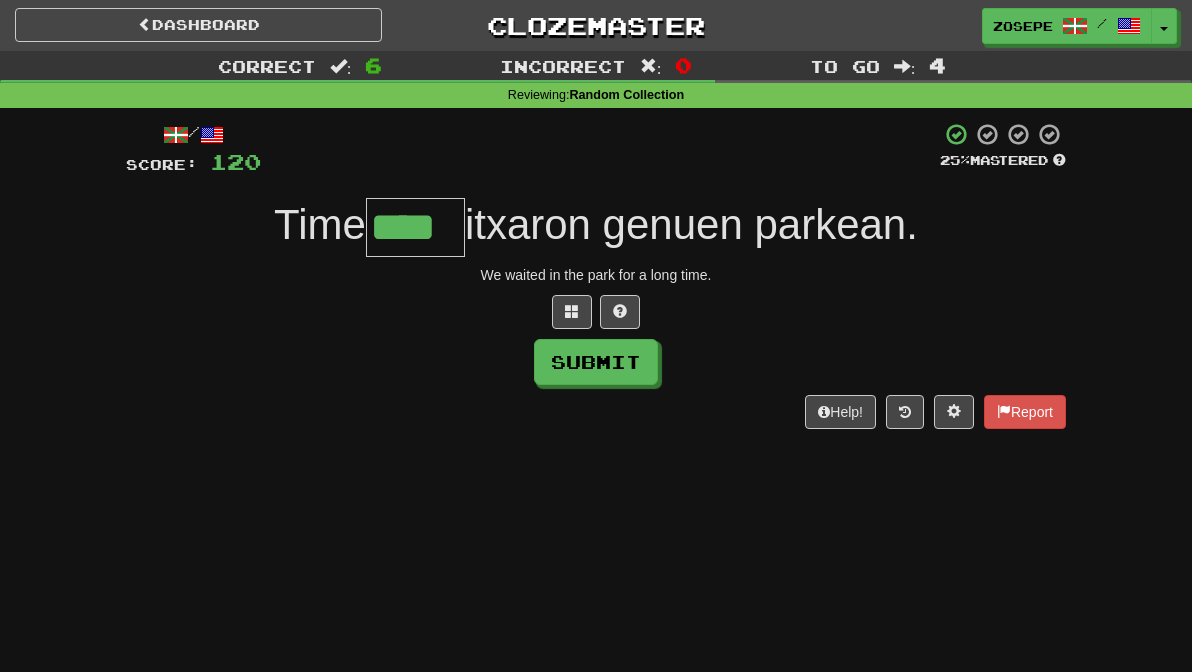 type on "****" 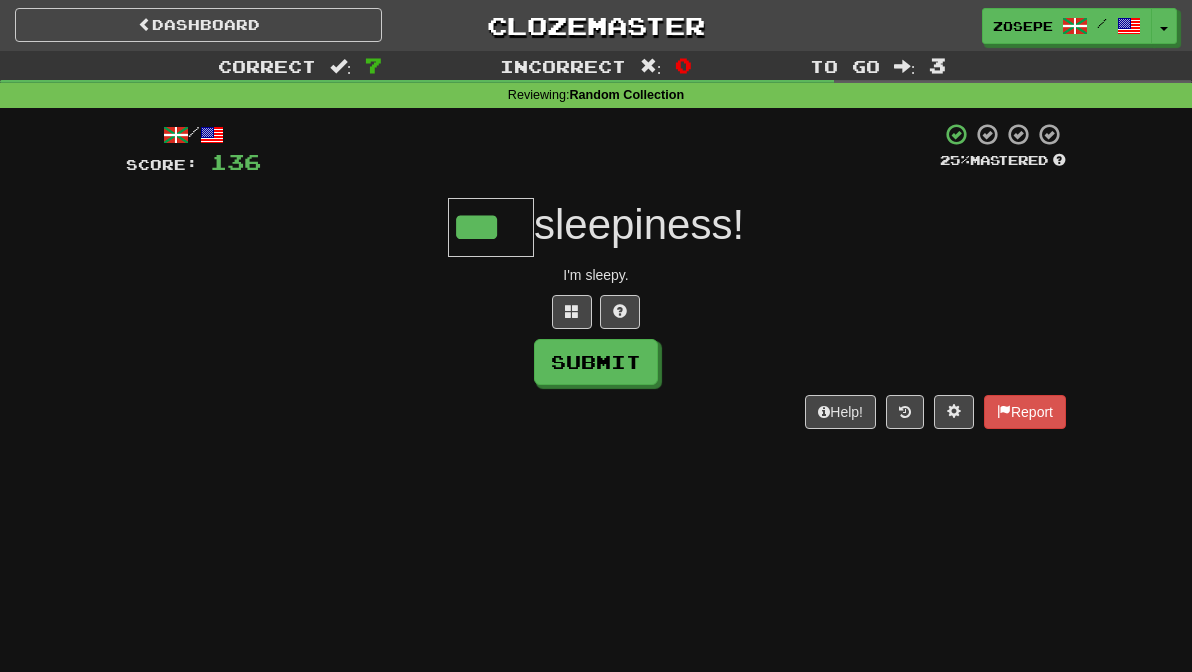 type on "***" 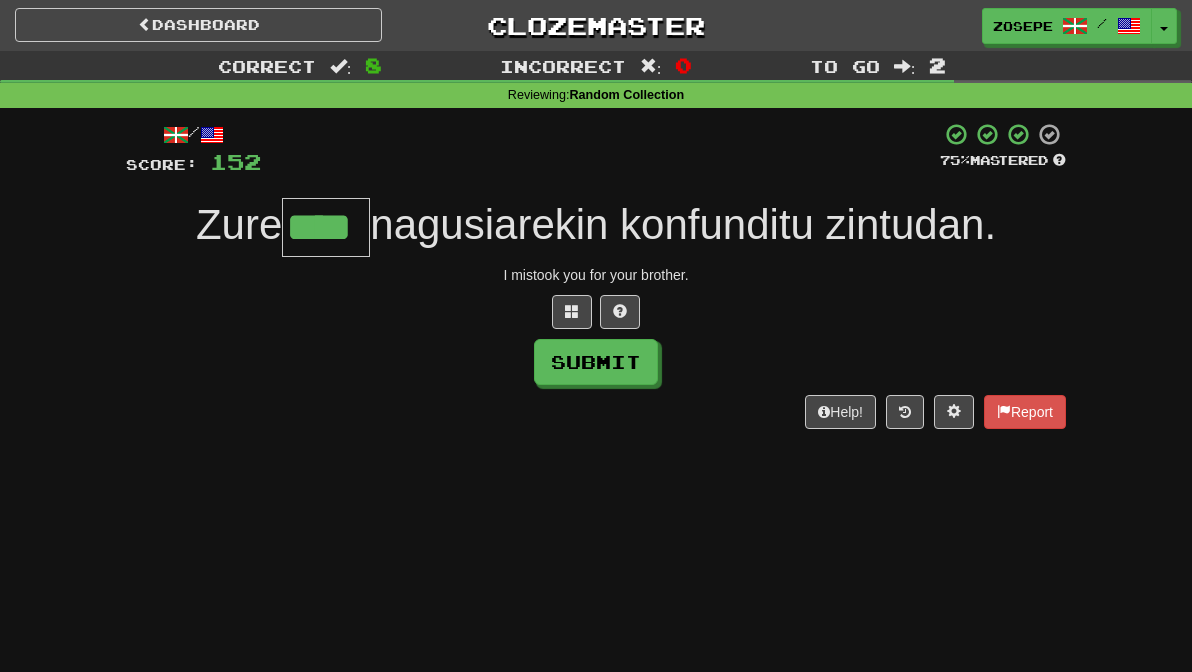 type on "****" 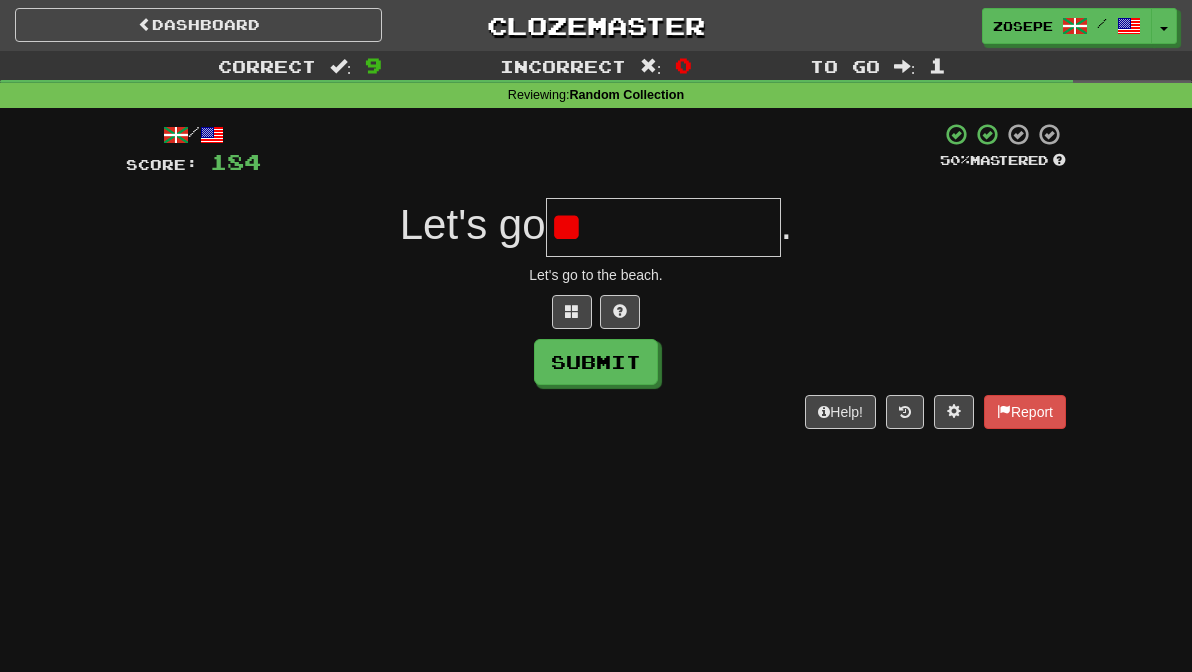 type on "*" 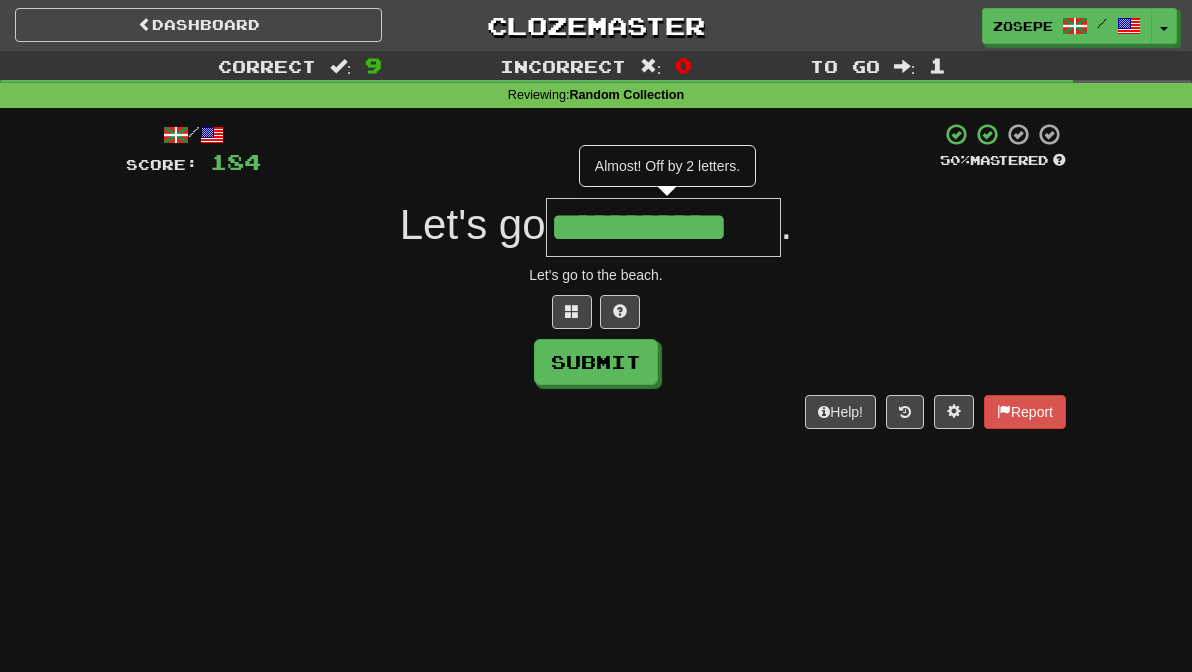 type on "**********" 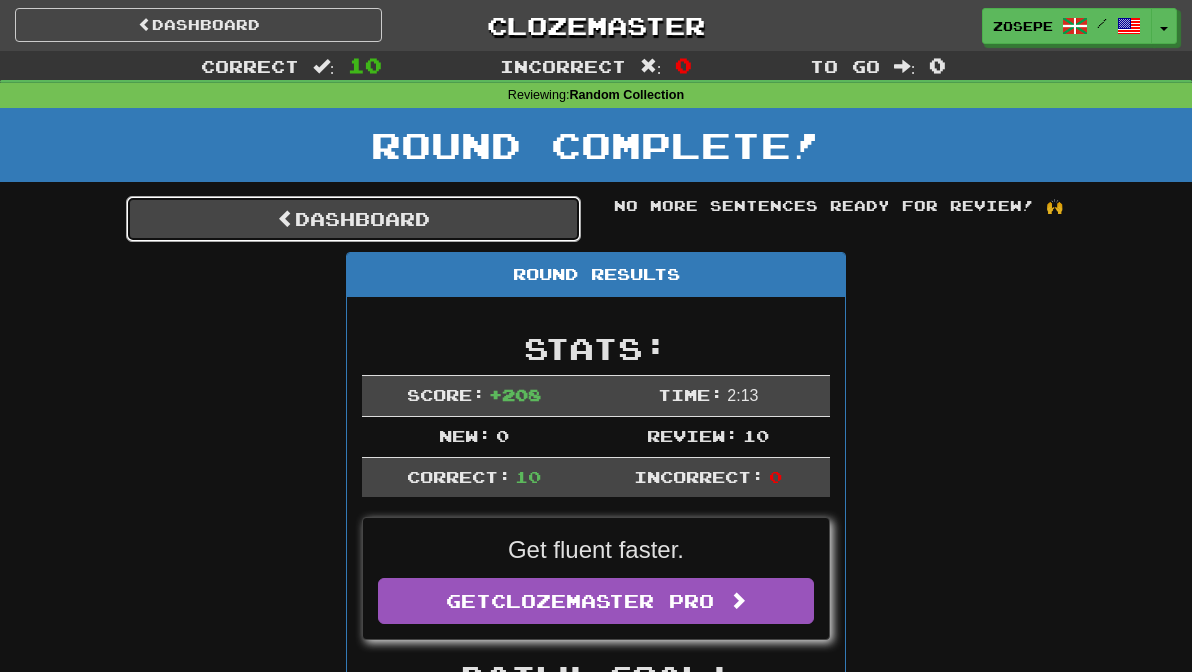 click on "Dashboard" at bounding box center (353, 219) 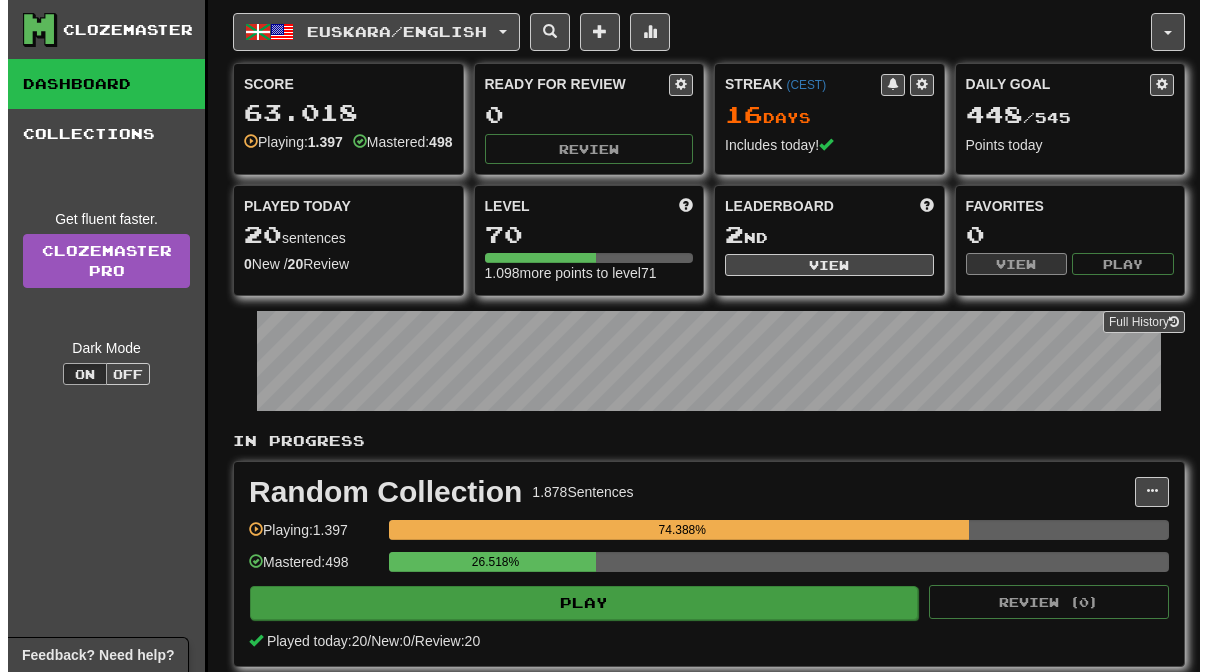 scroll, scrollTop: 0, scrollLeft: 0, axis: both 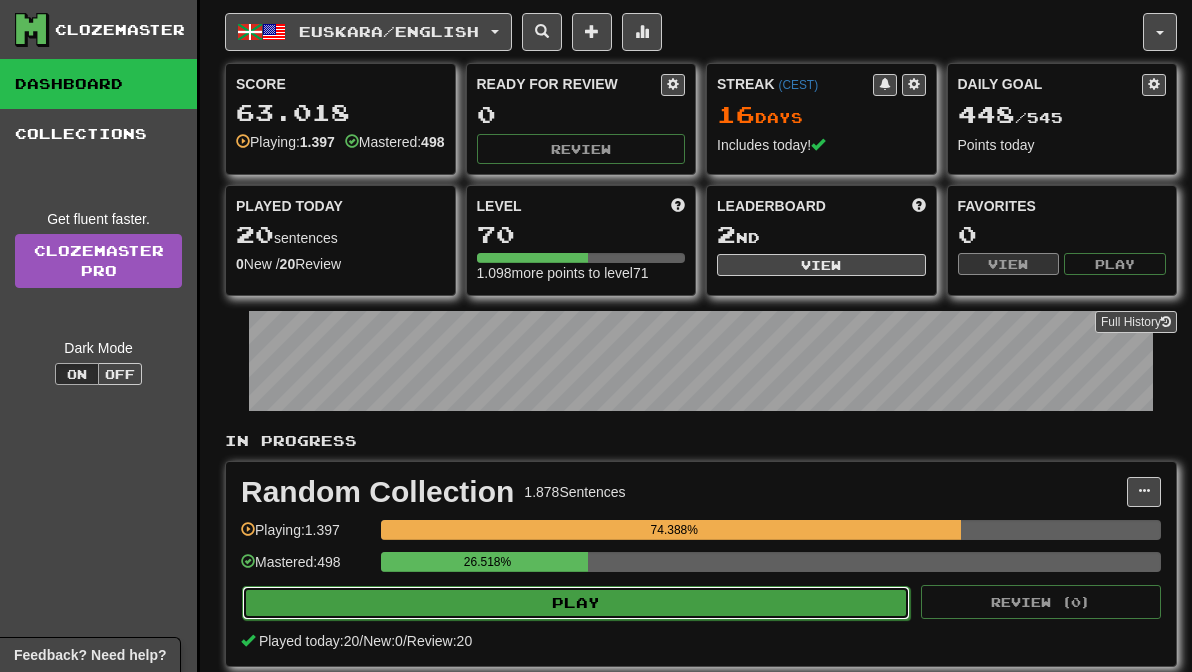 click on "Play" at bounding box center [576, 603] 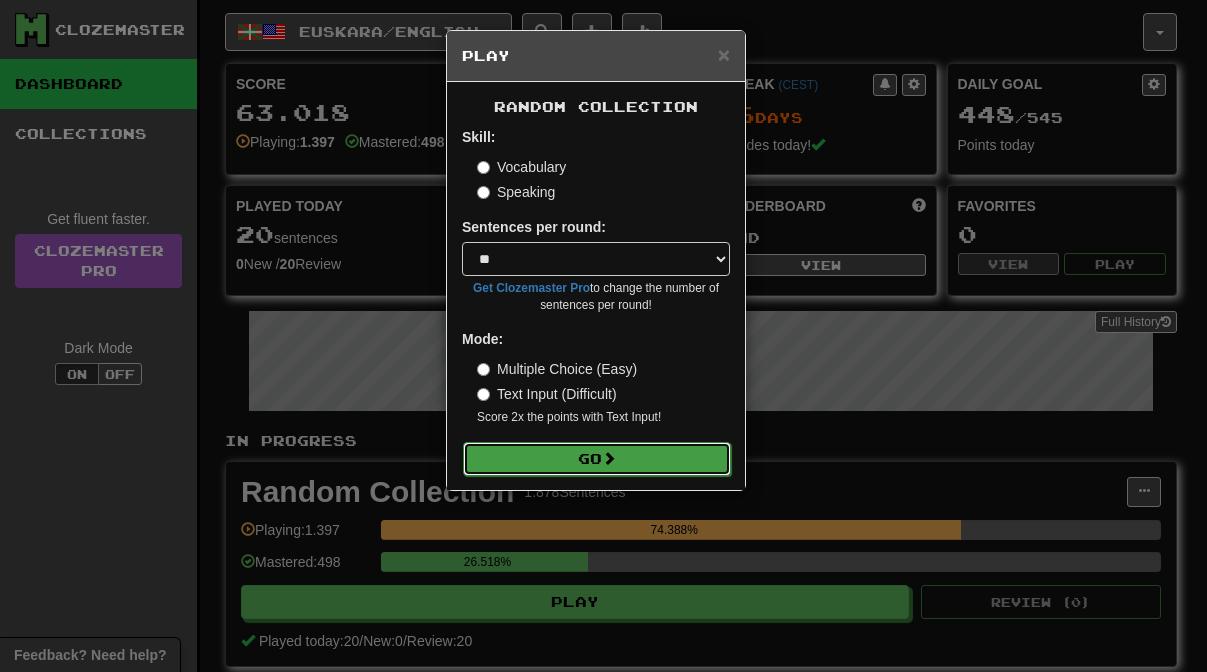 click on "Go" at bounding box center [597, 459] 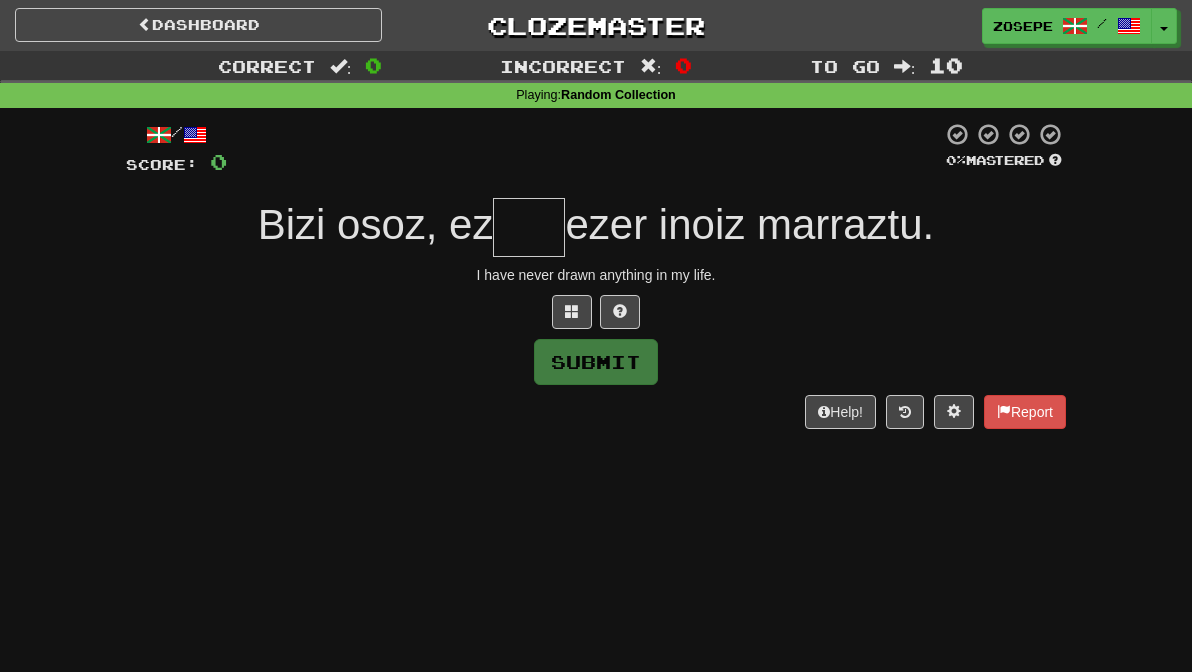 scroll, scrollTop: 0, scrollLeft: 0, axis: both 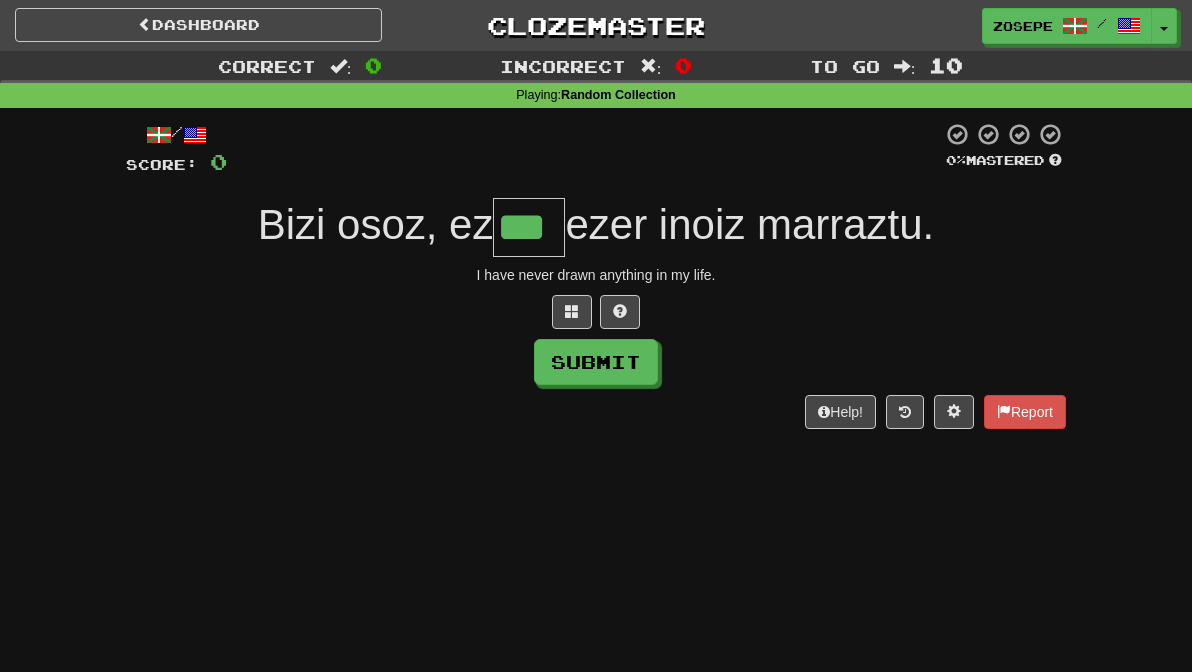 type on "***" 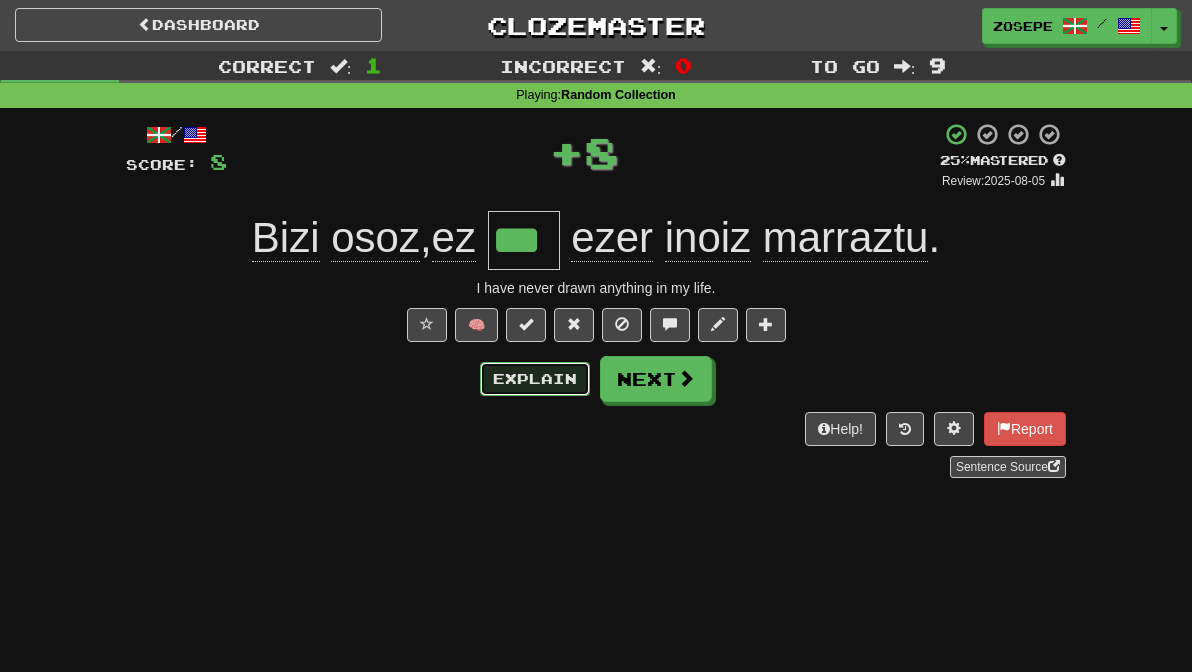 click on "Explain" at bounding box center (535, 379) 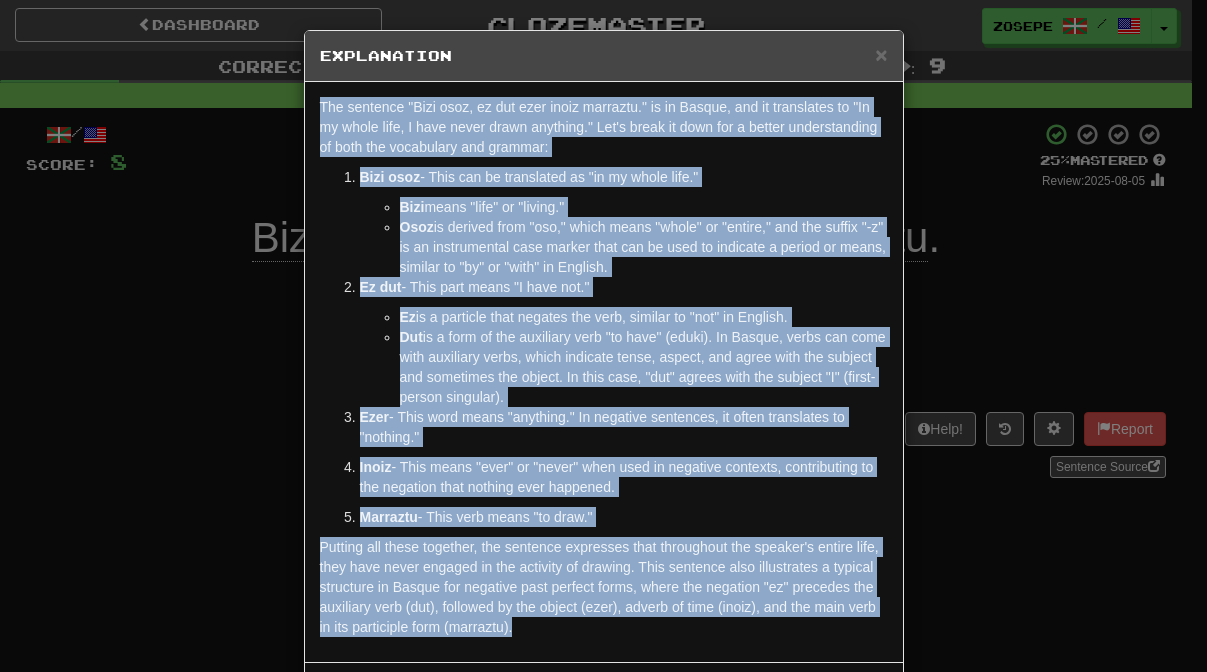 drag, startPoint x: 559, startPoint y: 574, endPoint x: 266, endPoint y: 79, distance: 575.2165 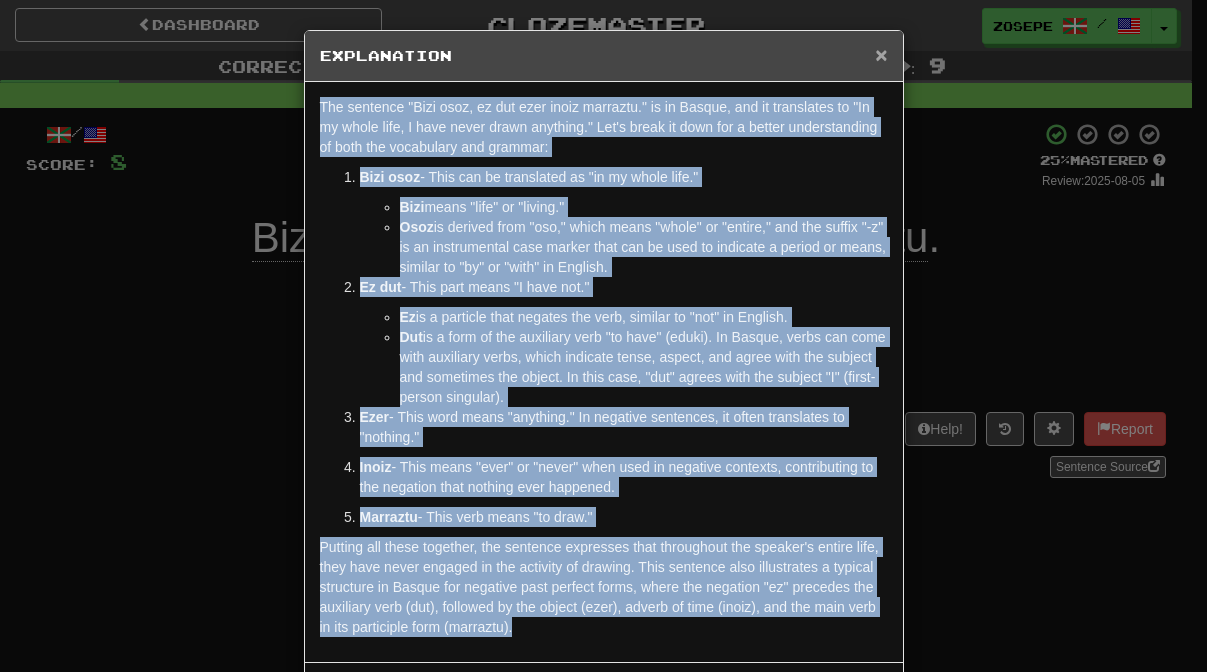 click on "×" at bounding box center (881, 54) 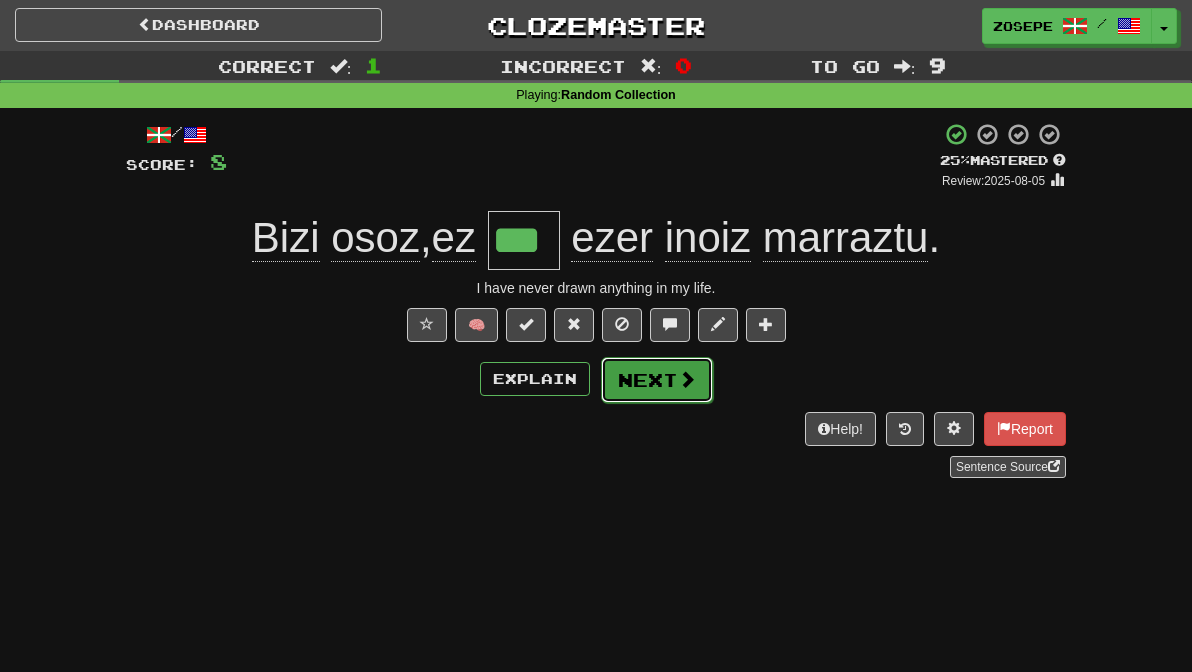 click on "Next" at bounding box center [657, 380] 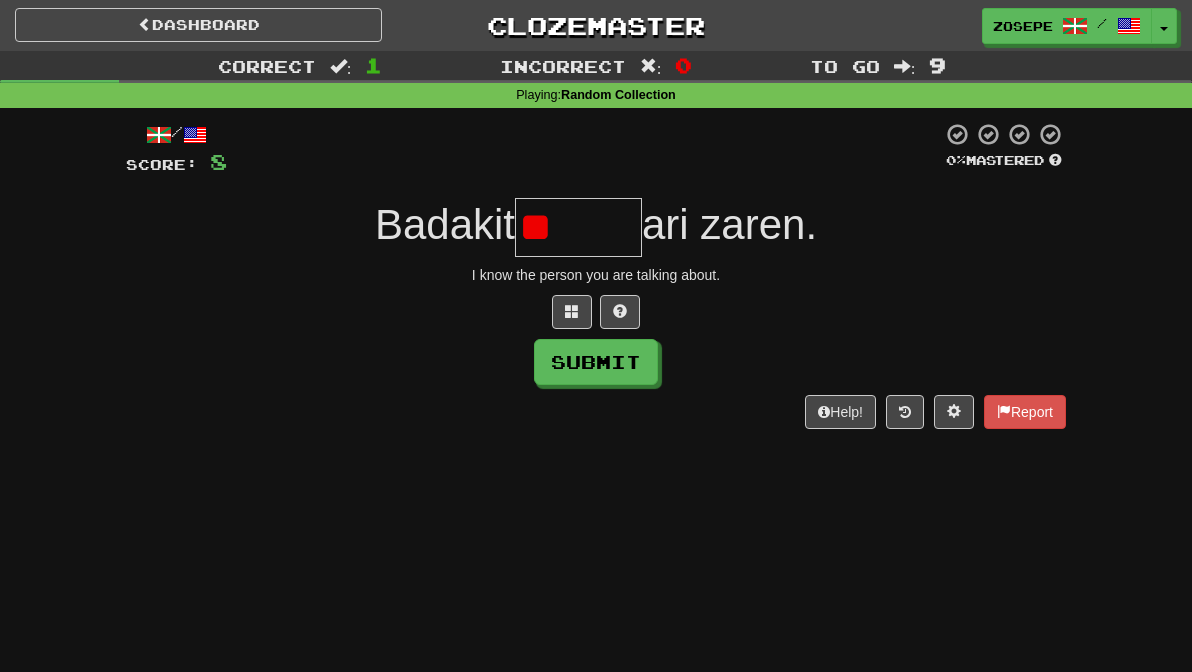 type on "*" 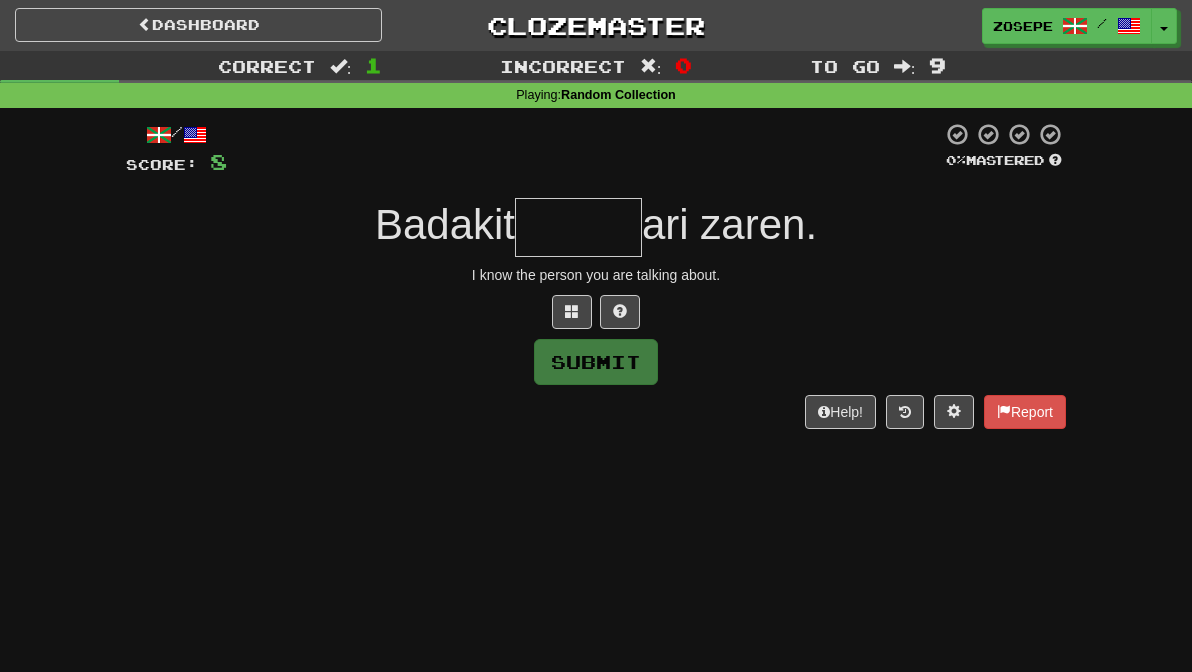 type on "*" 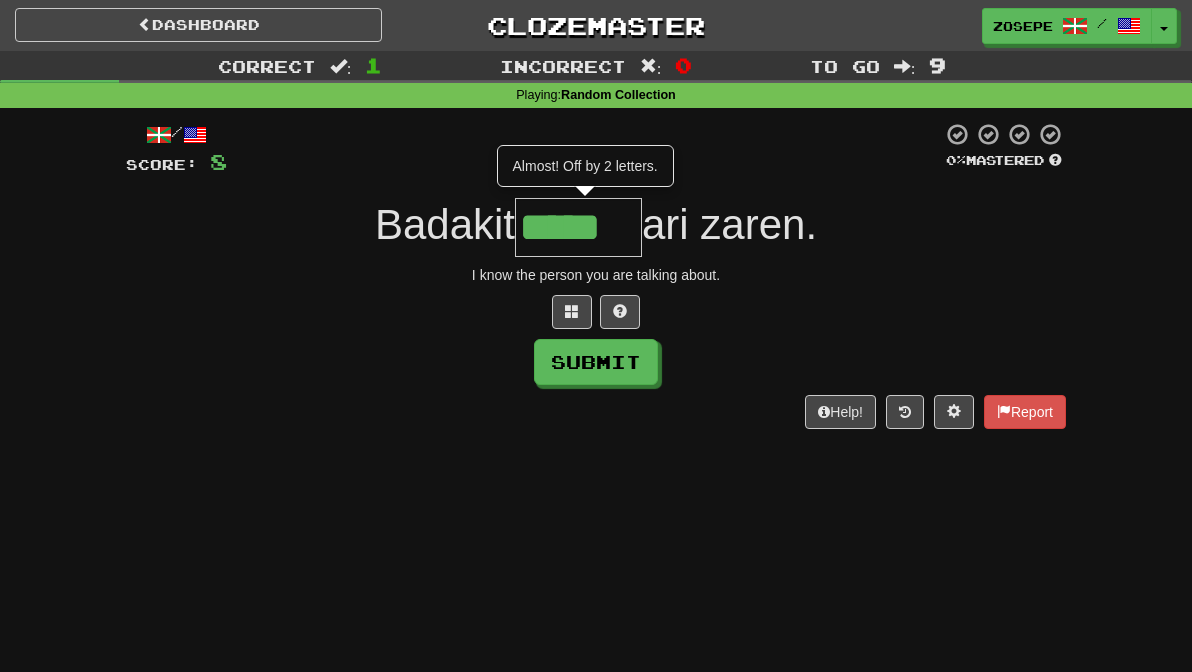 scroll, scrollTop: 0, scrollLeft: 0, axis: both 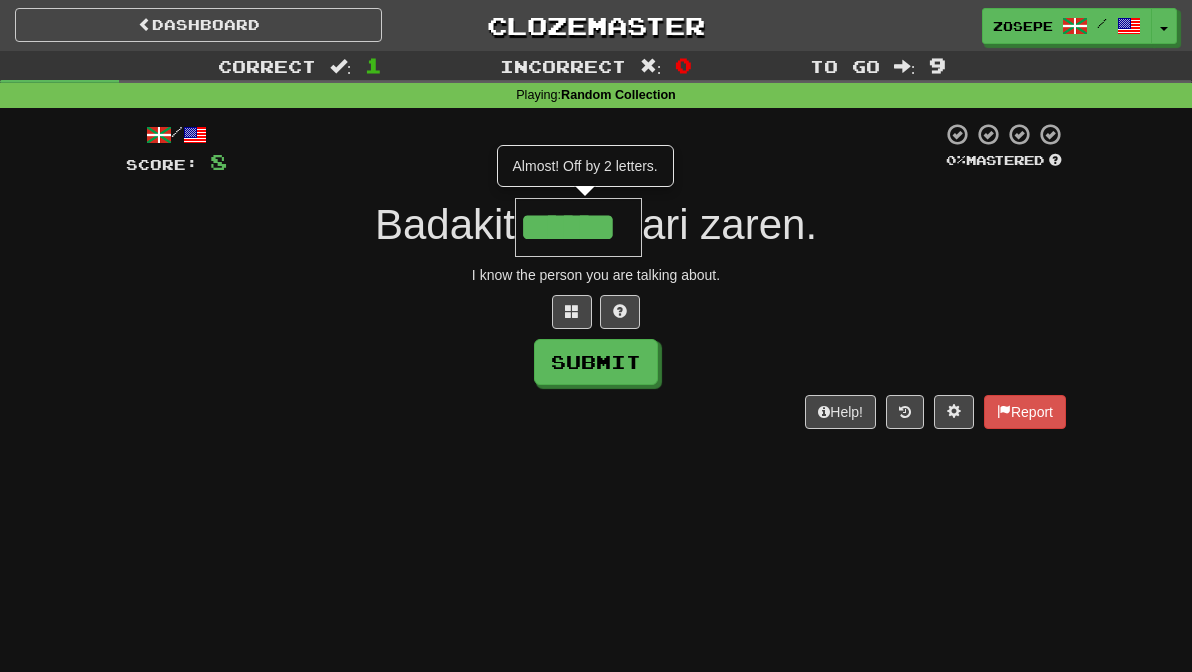 type on "******" 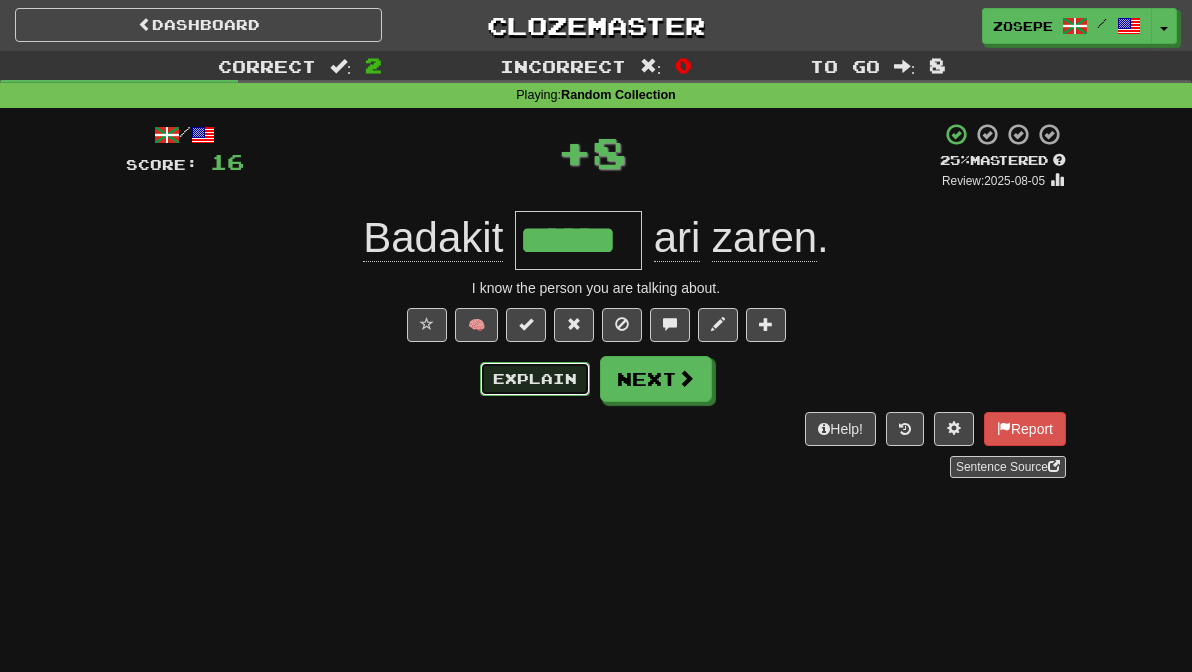 click on "Explain" at bounding box center [535, 379] 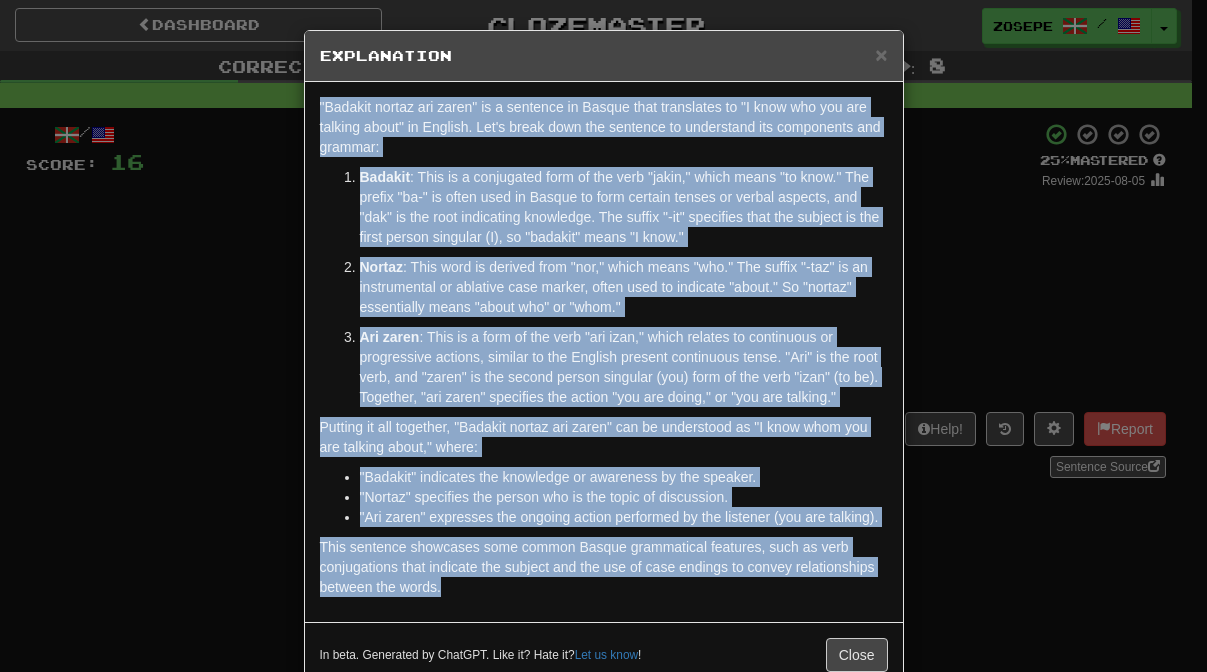 drag, startPoint x: 549, startPoint y: 590, endPoint x: 271, endPoint y: 78, distance: 582.6045 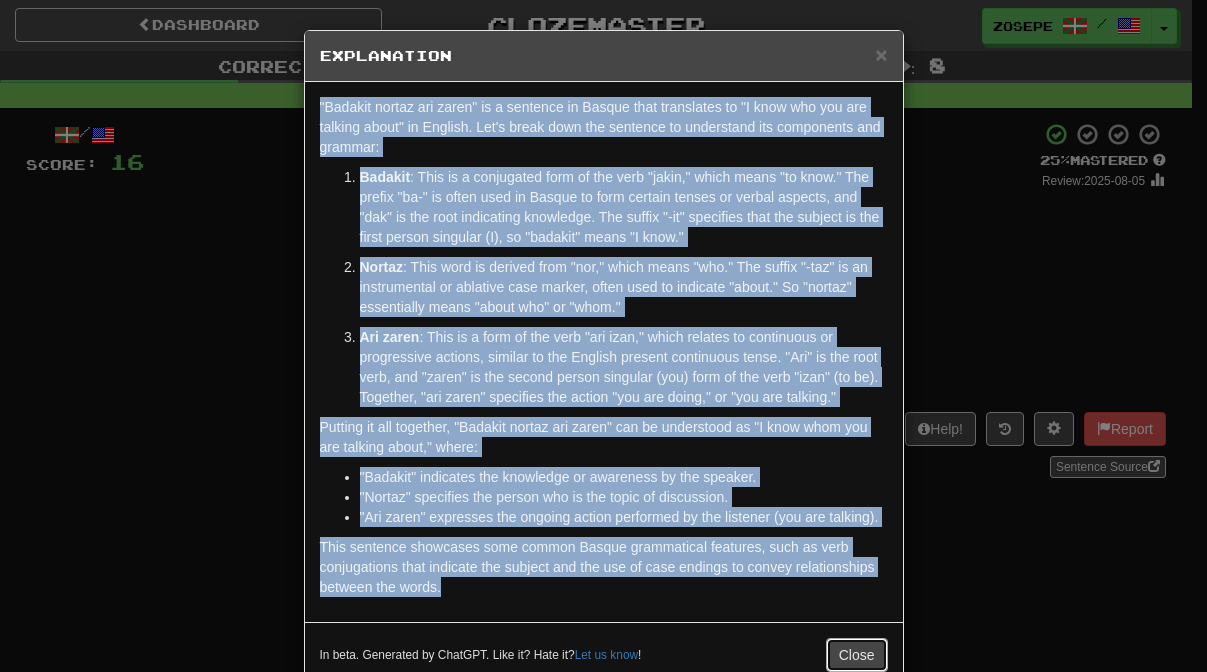 click on "Close" at bounding box center (857, 655) 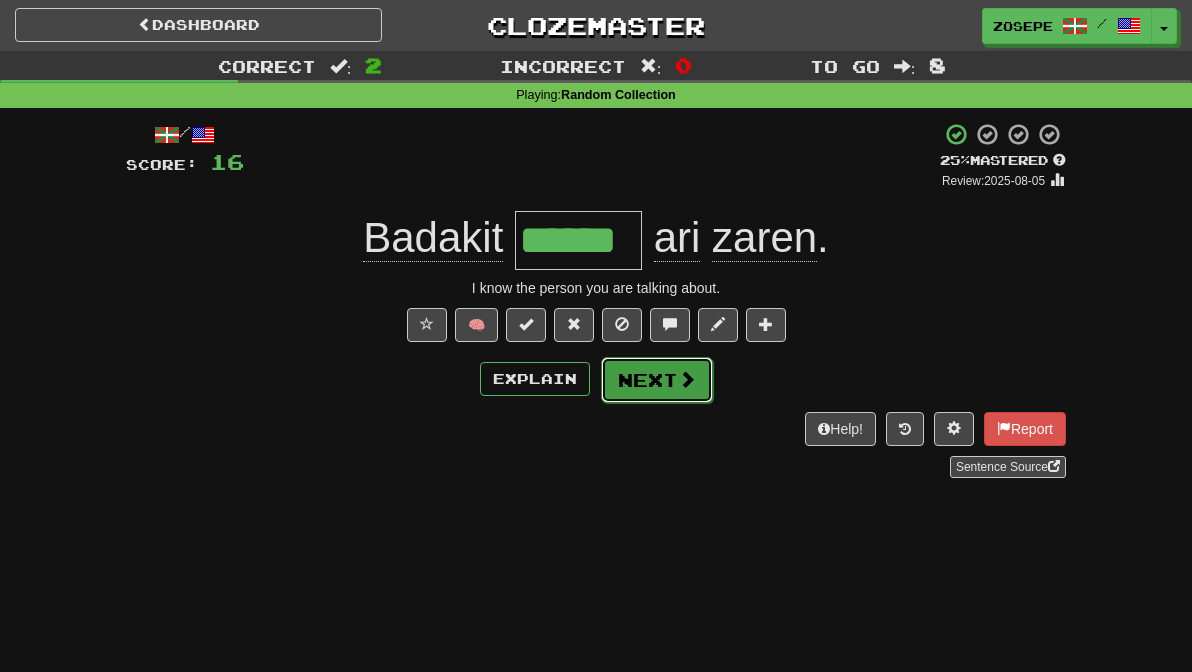 click at bounding box center [687, 379] 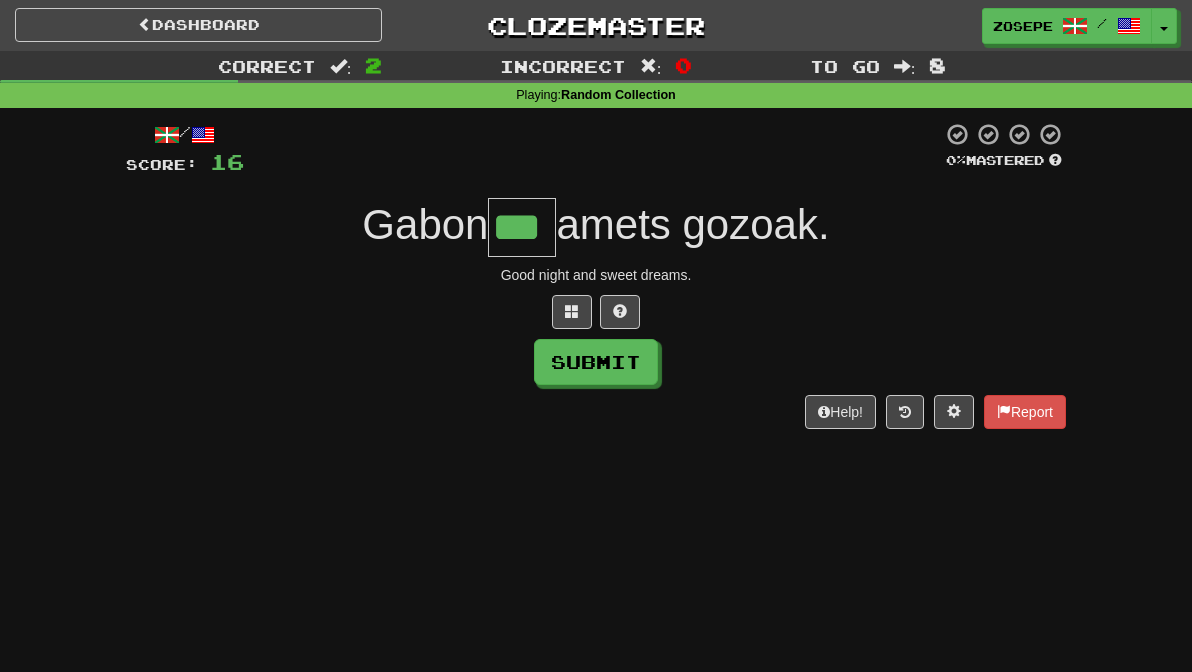 type on "***" 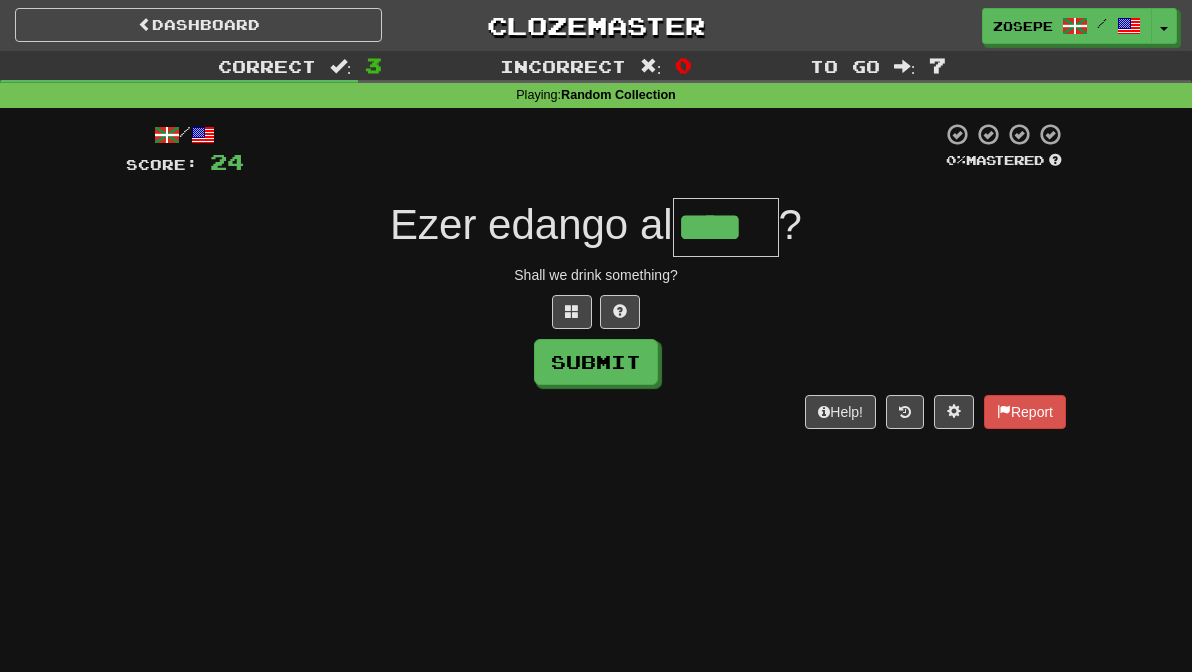 type on "****" 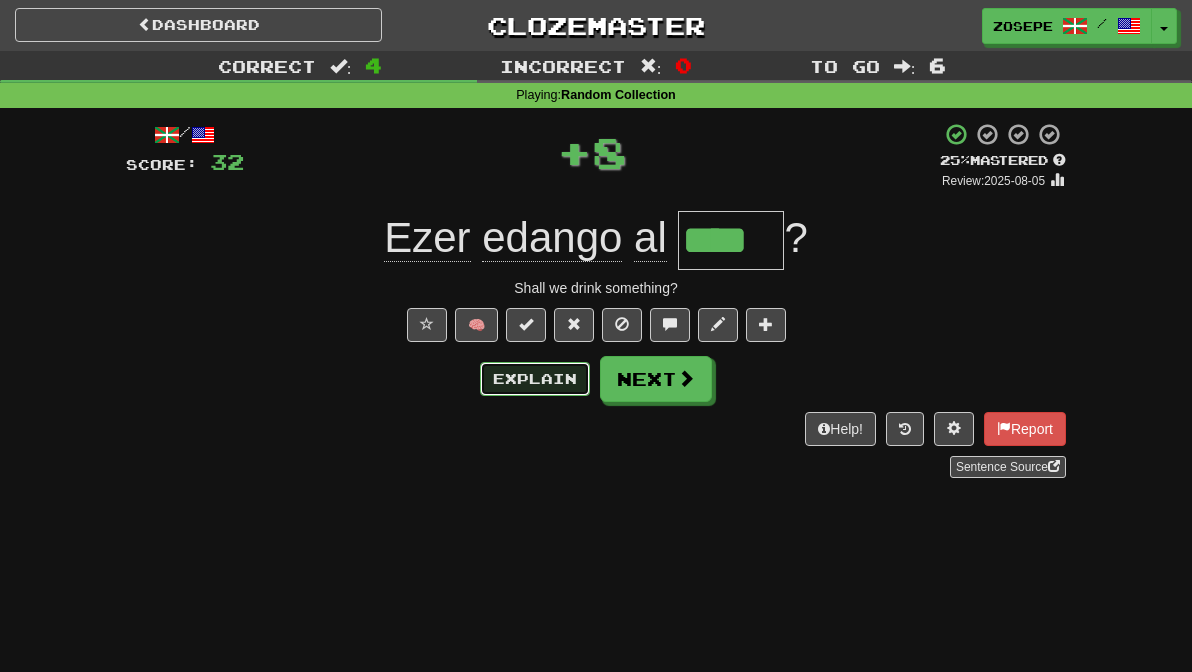 click on "Explain" at bounding box center [535, 379] 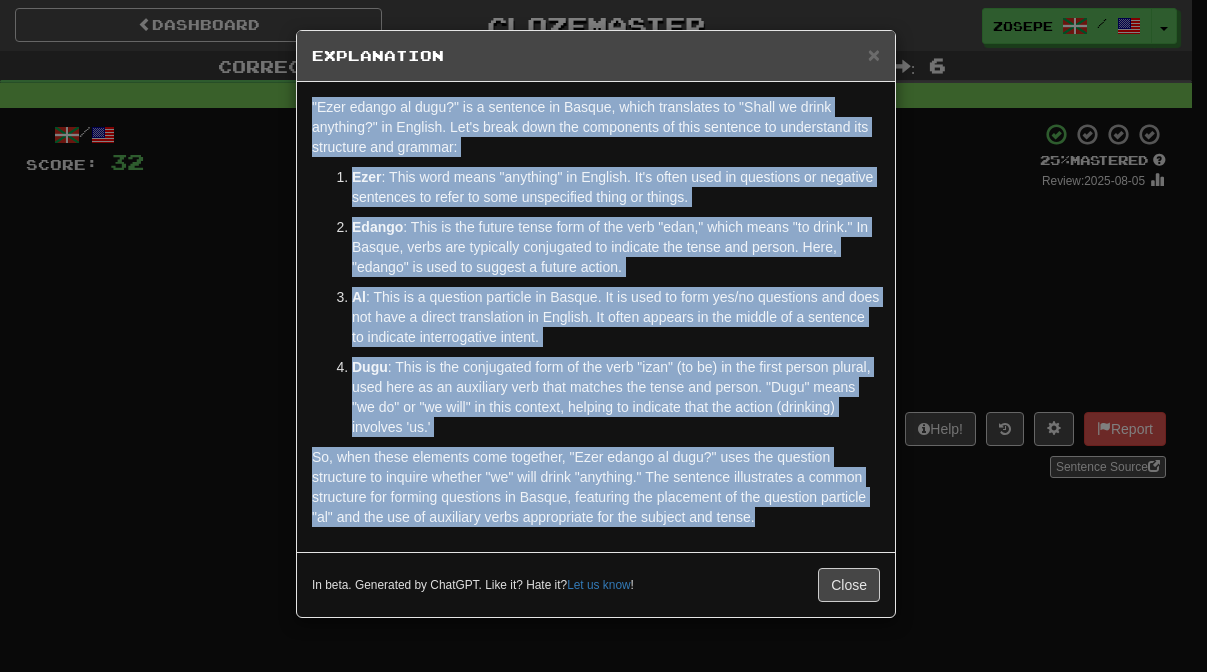 drag, startPoint x: 762, startPoint y: 531, endPoint x: 244, endPoint y: 100, distance: 673.8583 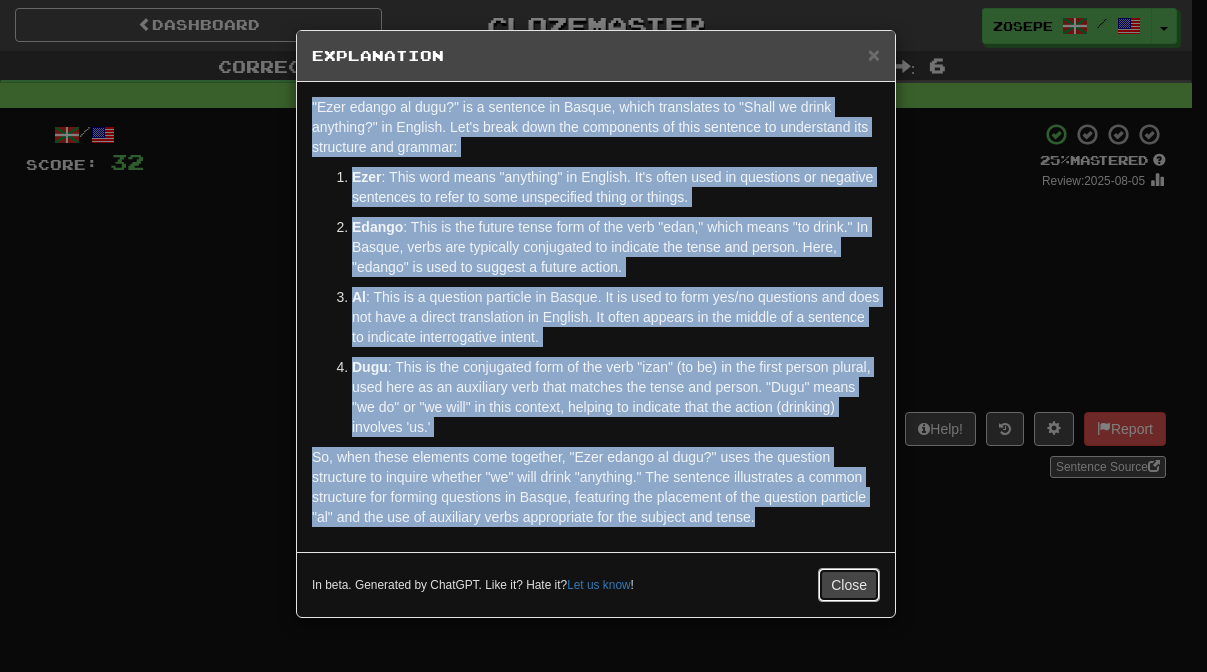 click on "Close" at bounding box center (849, 585) 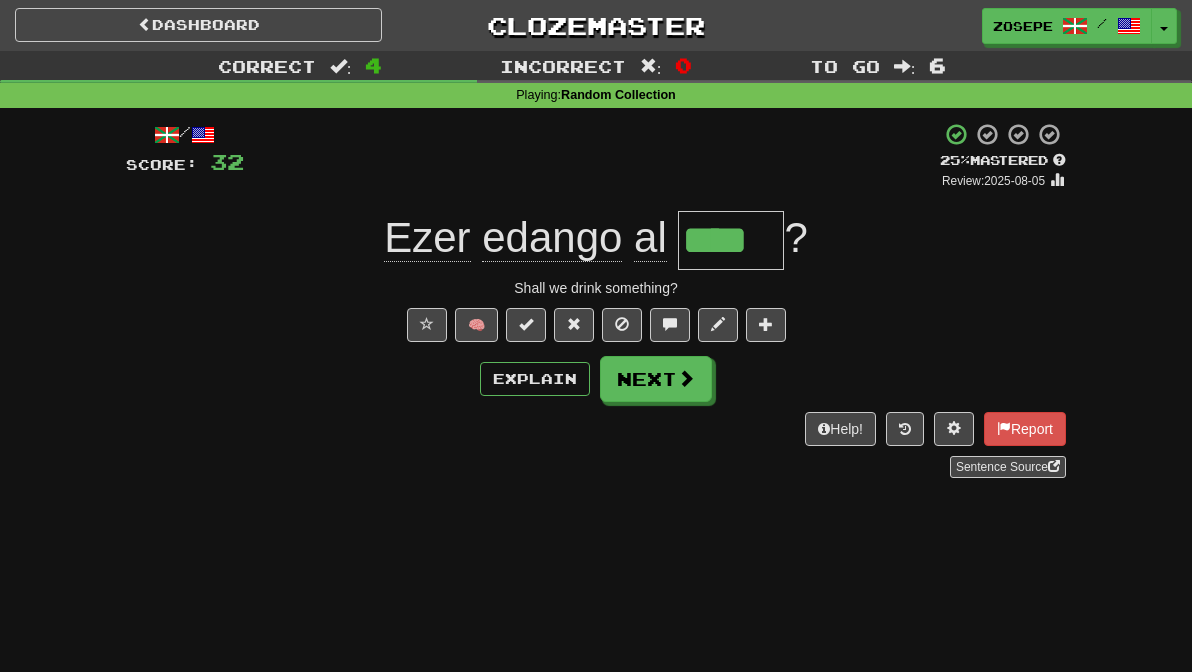 click on "/  Score:   32 + 8 25 %  Mastered Review:  2025-08-05 Ezer   edango   al   **** ? Shall we drink something? 🧠 Explain Next  Help!  Report Sentence Source" at bounding box center (596, 300) 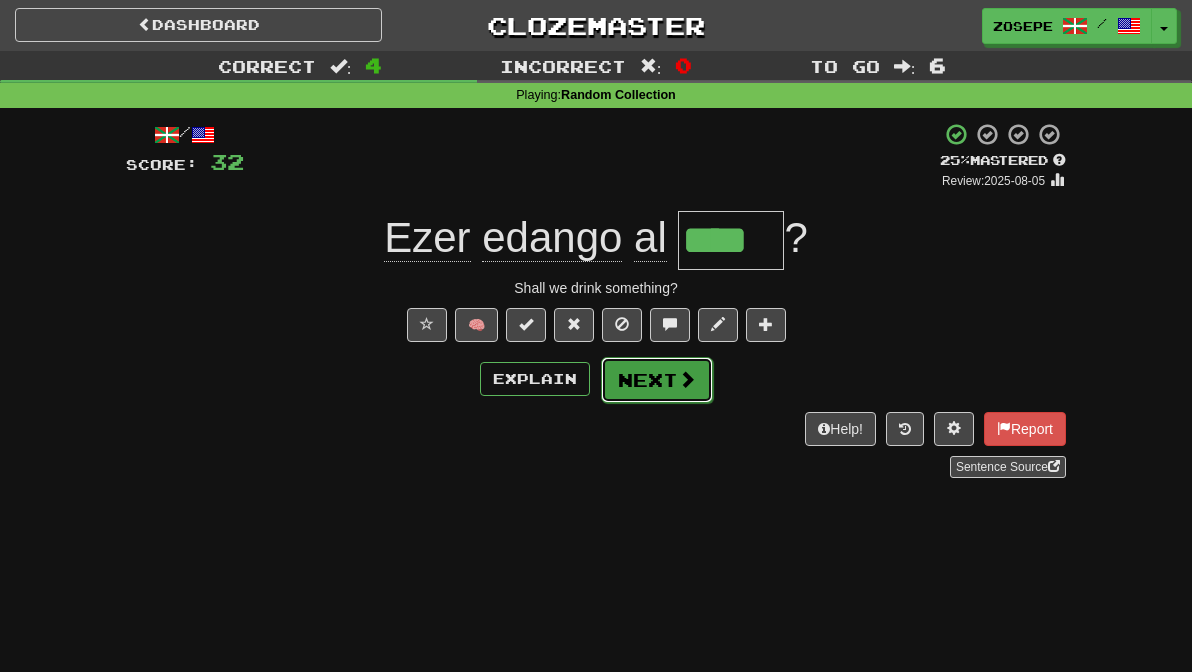 click on "Next" at bounding box center [657, 380] 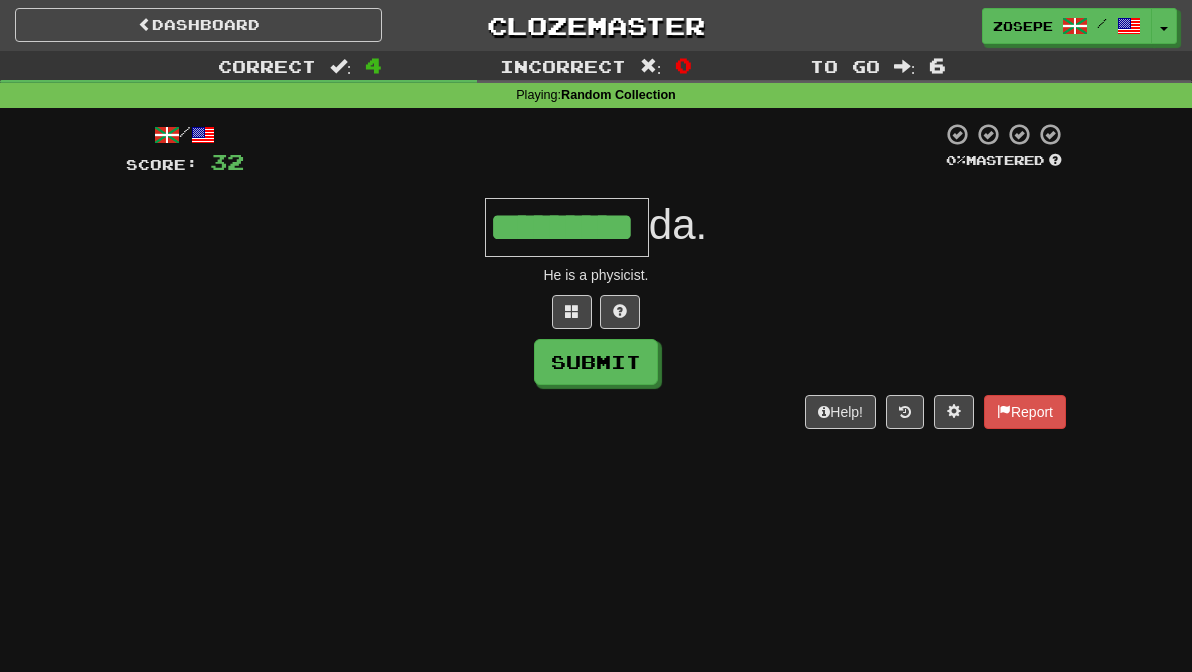 type on "*********" 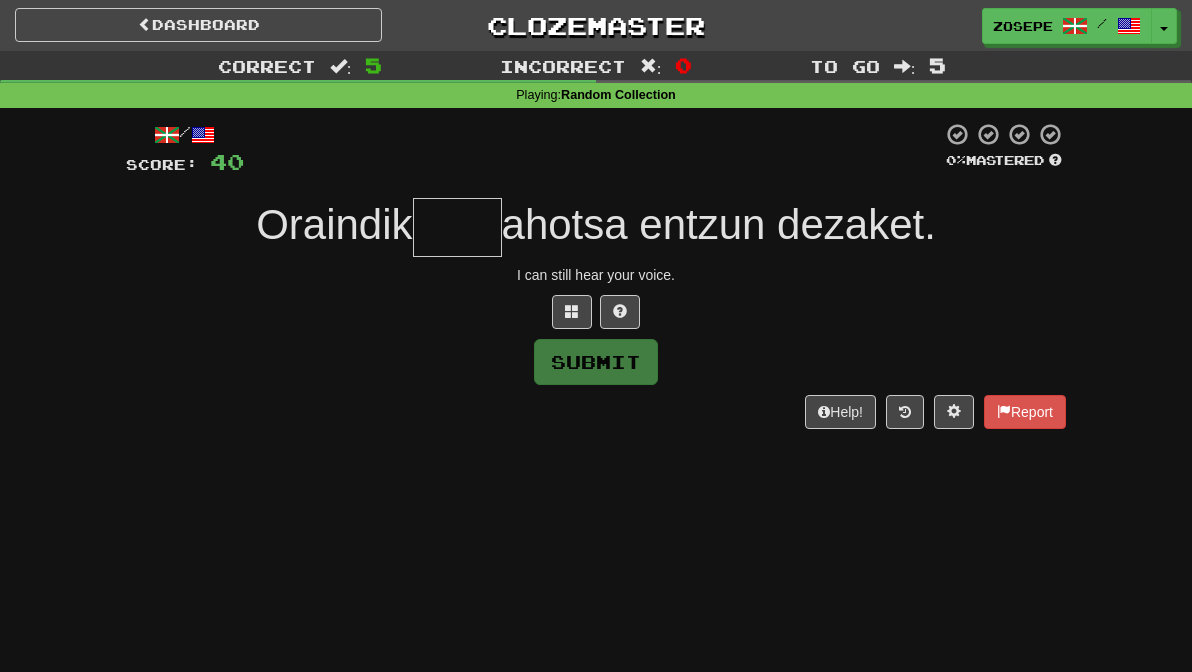 type on "*" 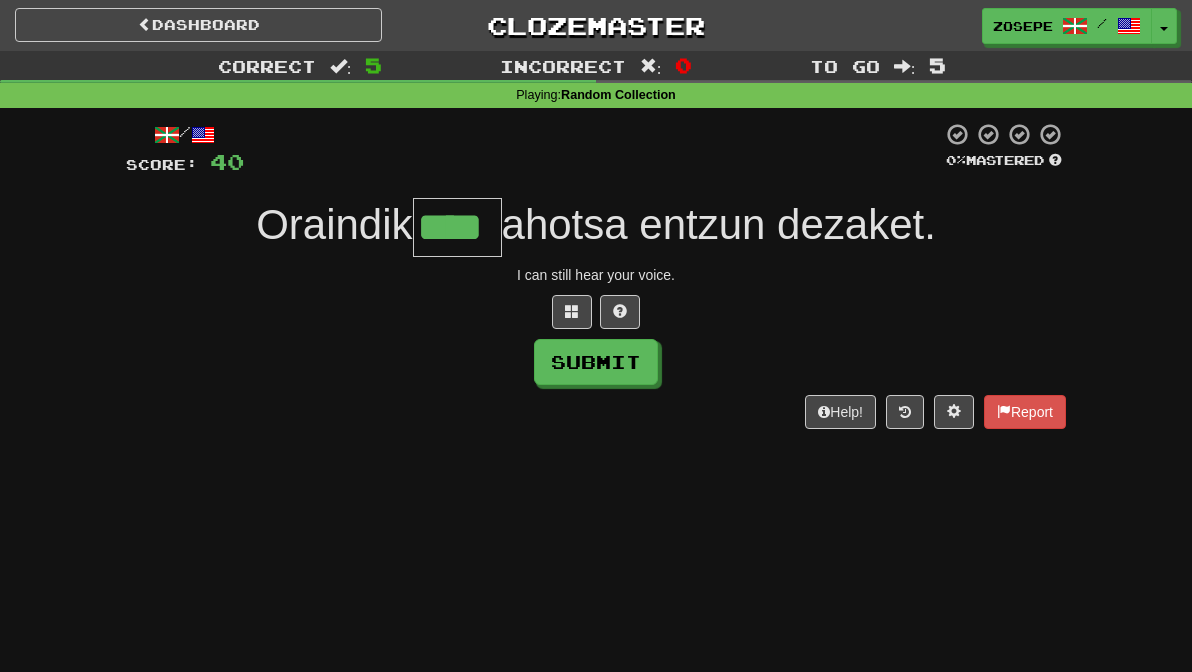type on "****" 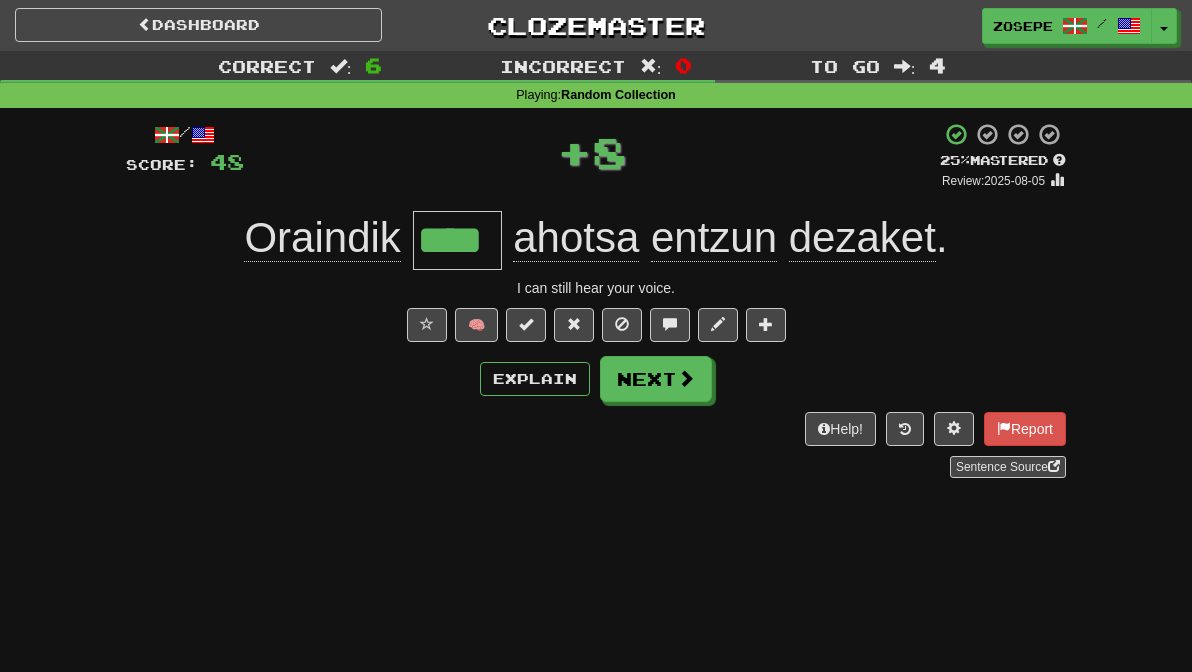 click on "Explain Next" at bounding box center [596, 379] 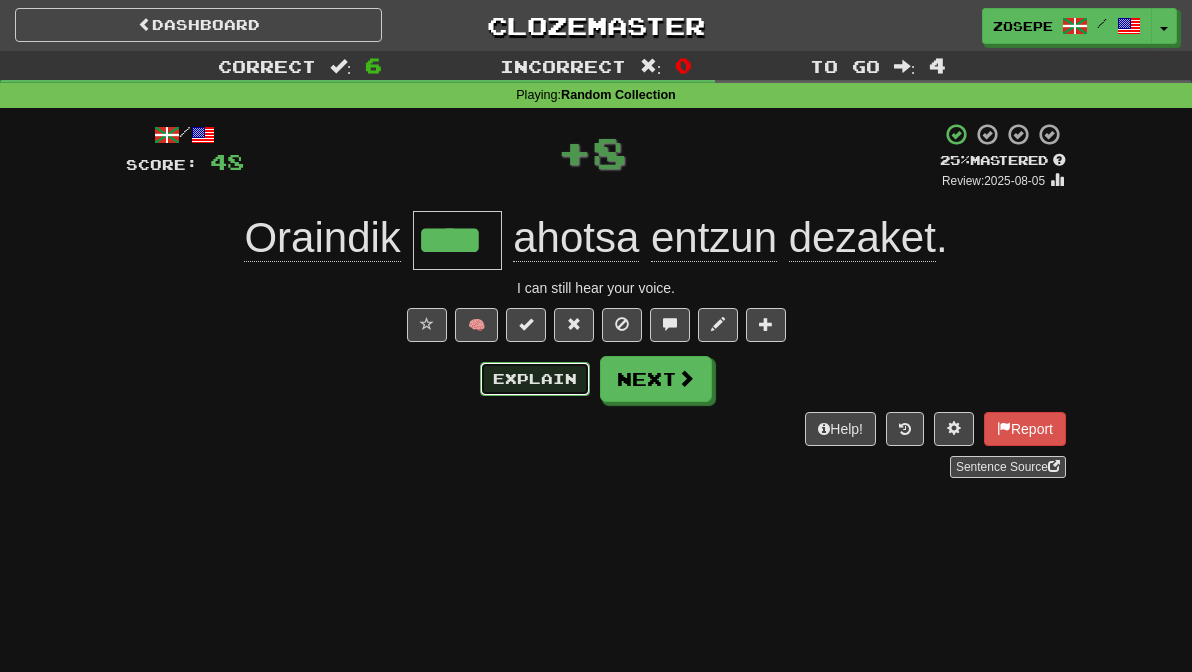 click on "Explain" at bounding box center [535, 379] 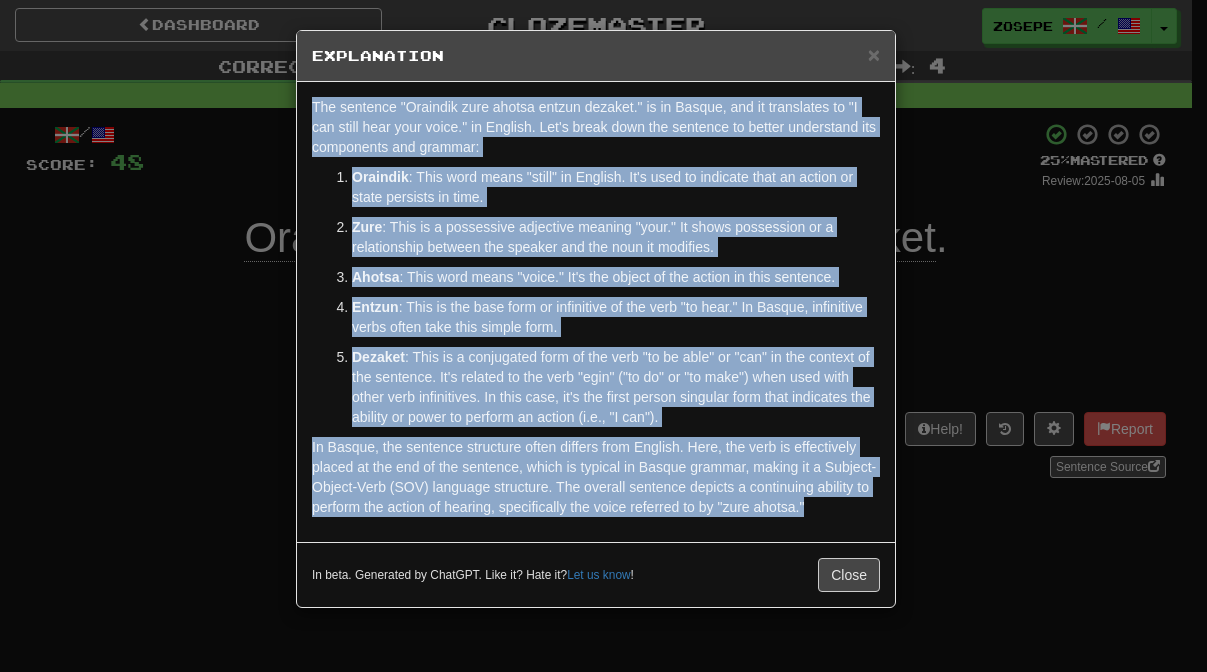 drag, startPoint x: 872, startPoint y: 518, endPoint x: 311, endPoint y: 96, distance: 702.00073 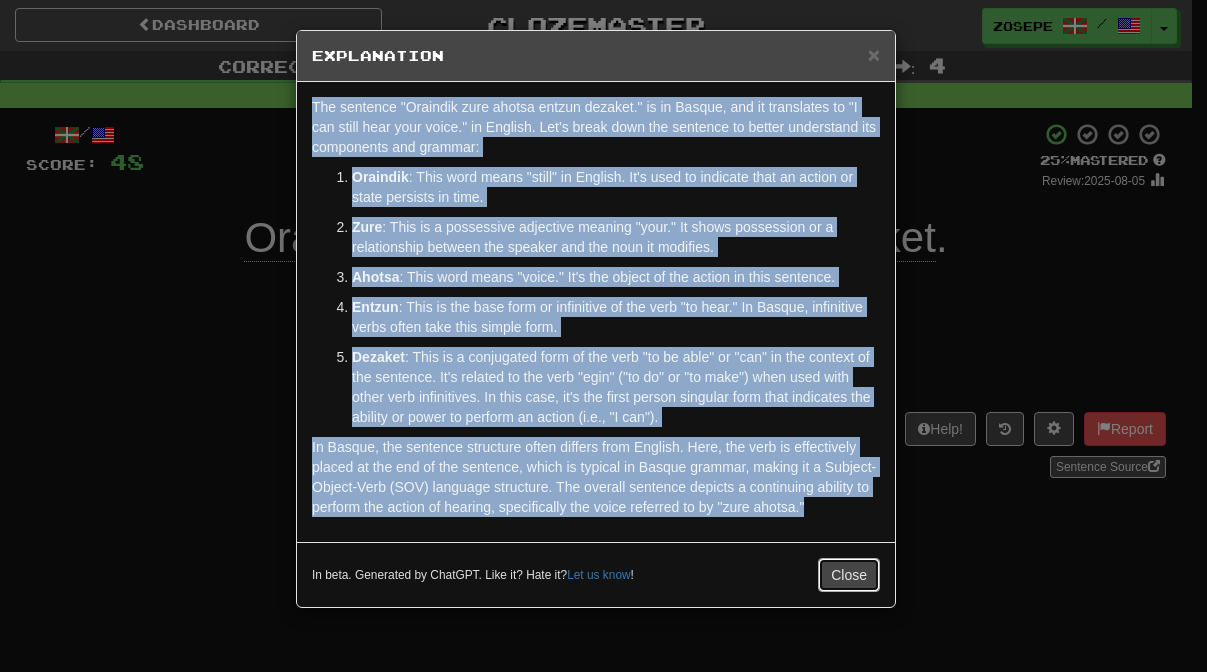 click on "Close" at bounding box center [849, 575] 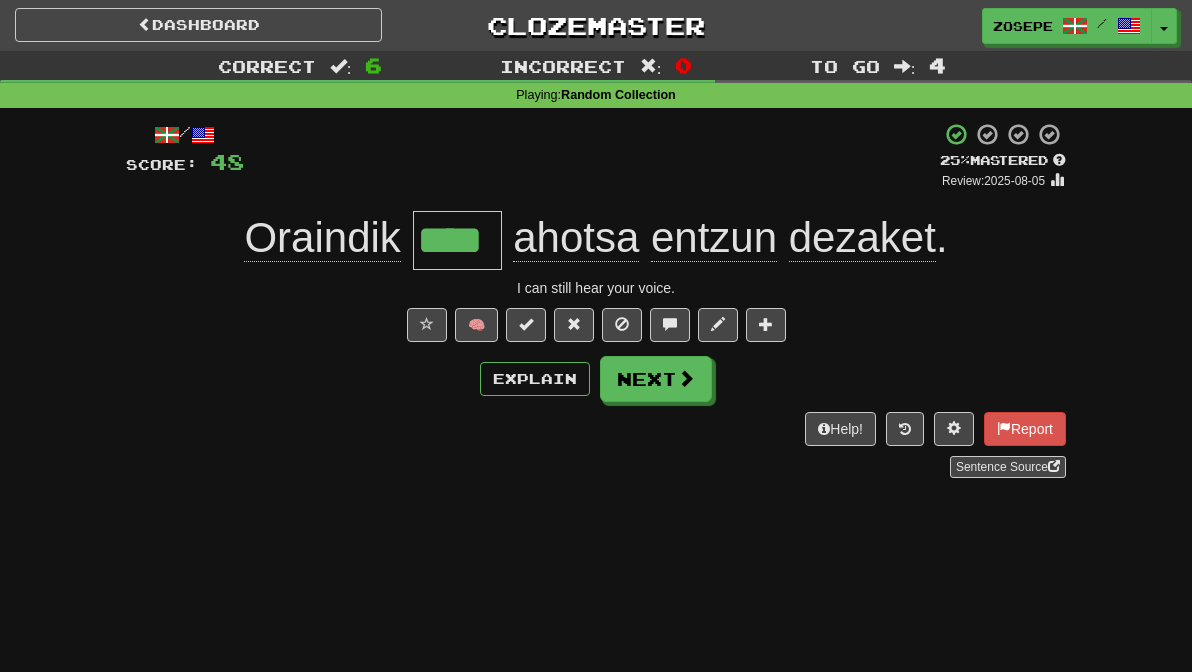 click on "/  Score:   48 + 8 25 %  Mastered Review:  2025-08-05 Oraindik   ****   ahotsa   entzun   dezaket . I can still hear your voice. 🧠 Explain Next  Help!  Report Sentence Source" at bounding box center (596, 300) 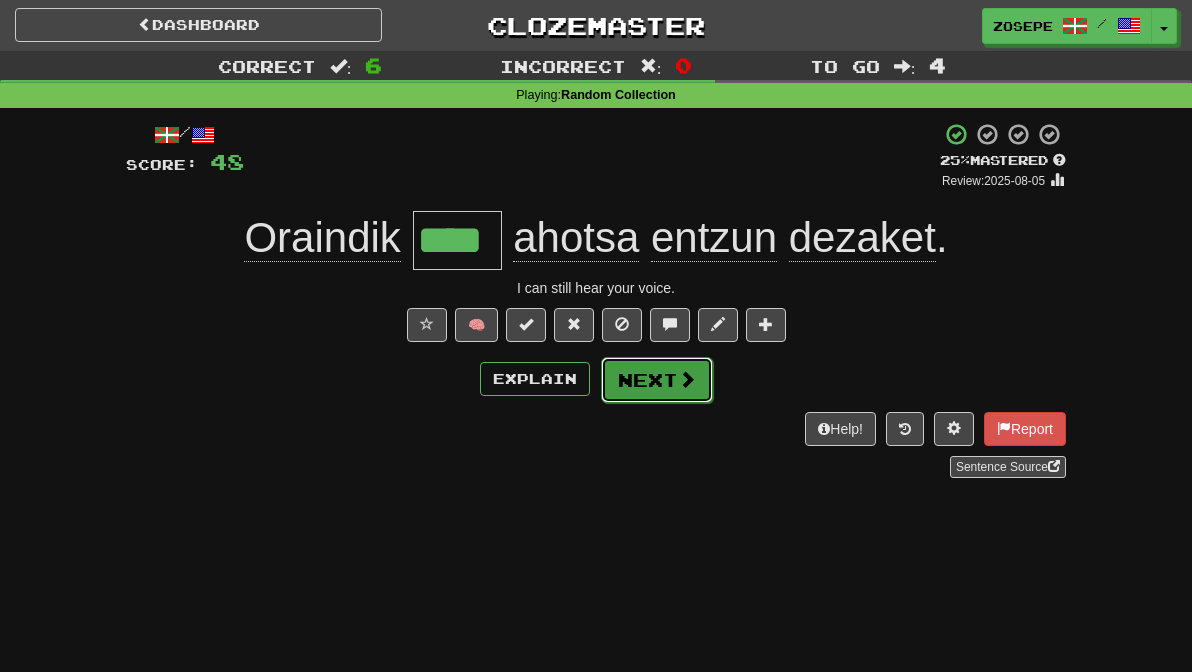 click on "Next" at bounding box center [657, 380] 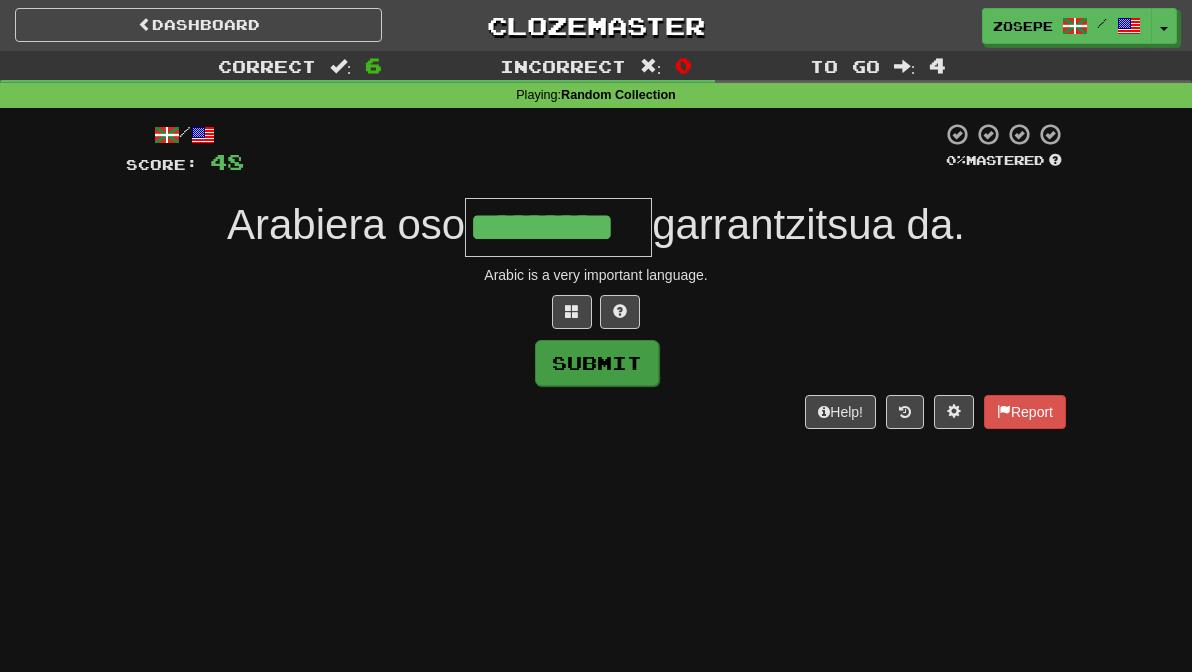 type on "*********" 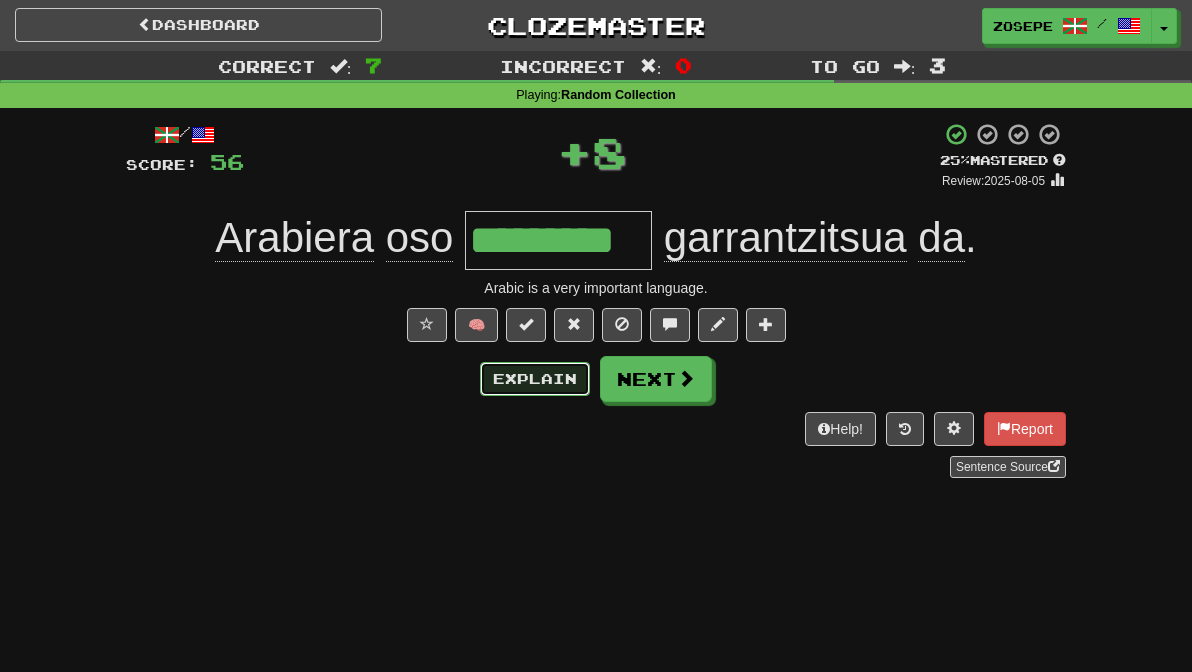 click on "Explain" at bounding box center (535, 379) 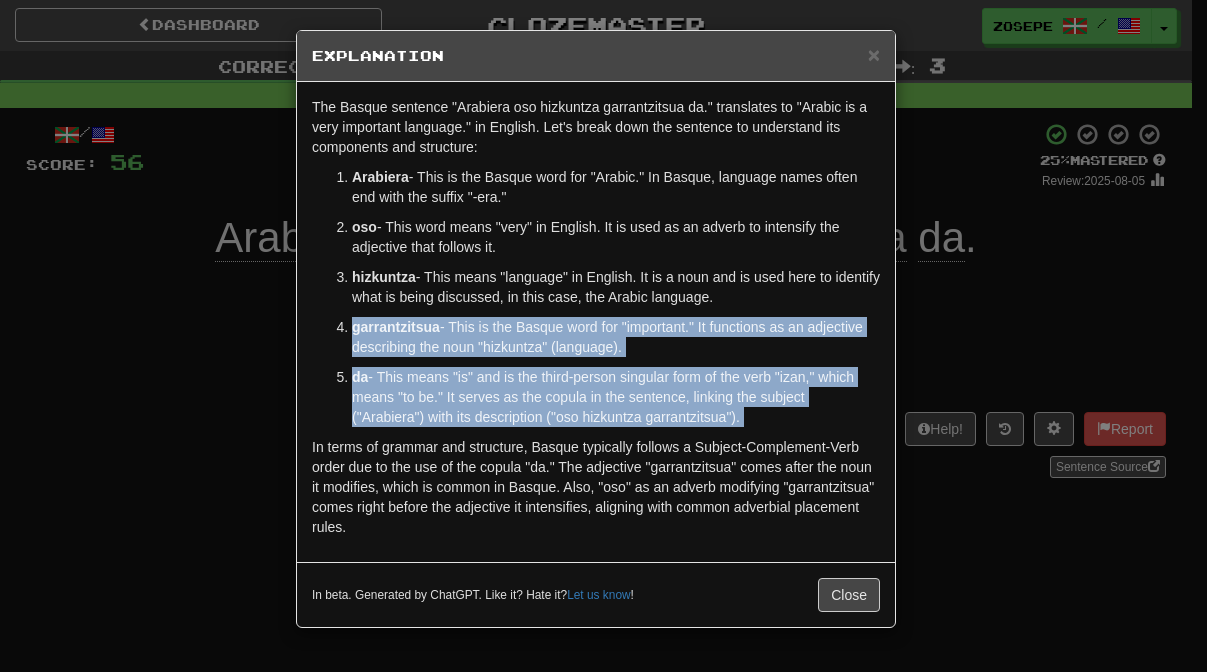 drag, startPoint x: 653, startPoint y: 511, endPoint x: 419, endPoint y: 362, distance: 277.41125 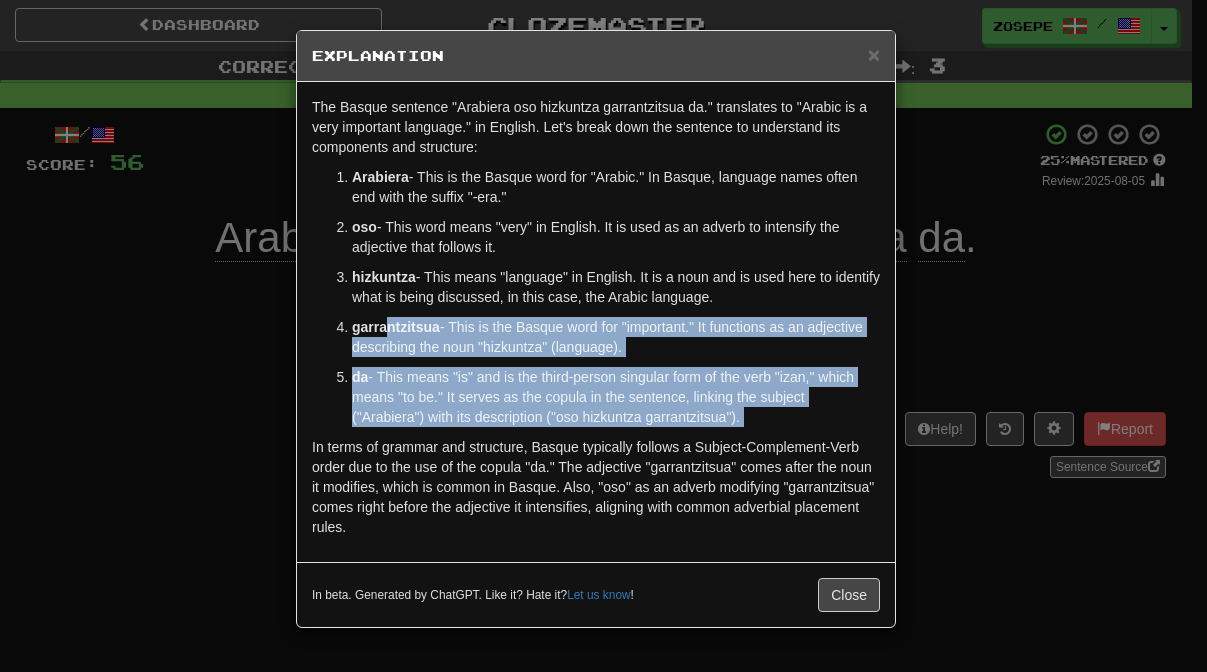 drag, startPoint x: 839, startPoint y: 543, endPoint x: 284, endPoint y: 110, distance: 703.92755 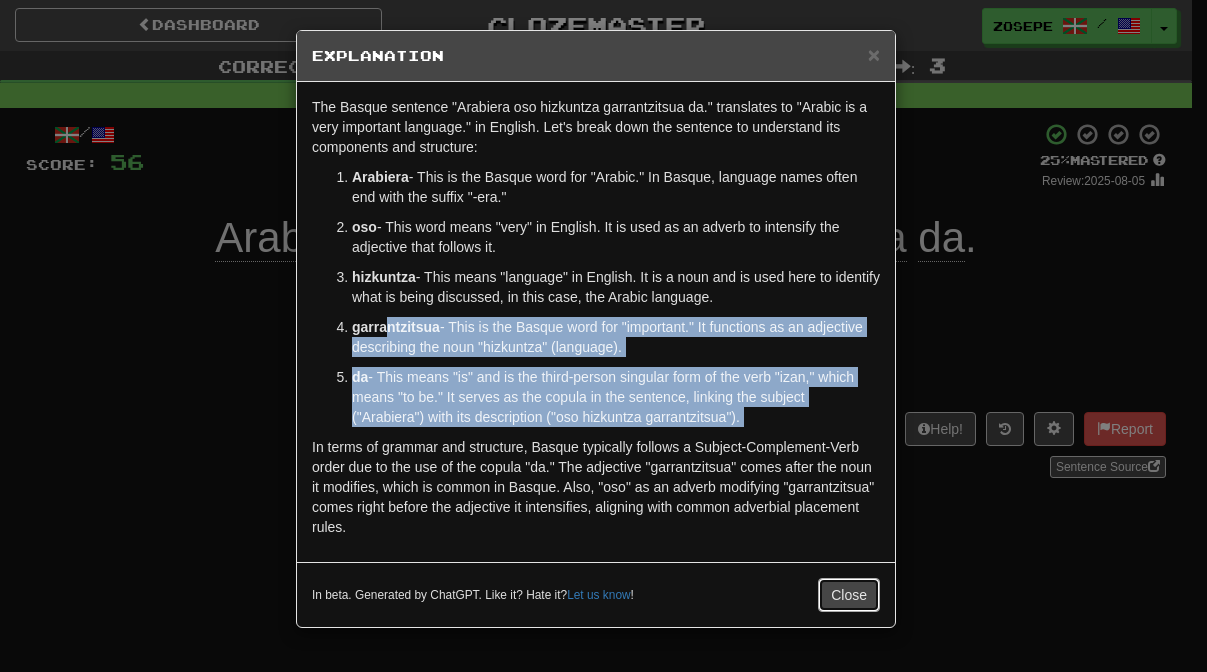 click on "Close" at bounding box center [849, 595] 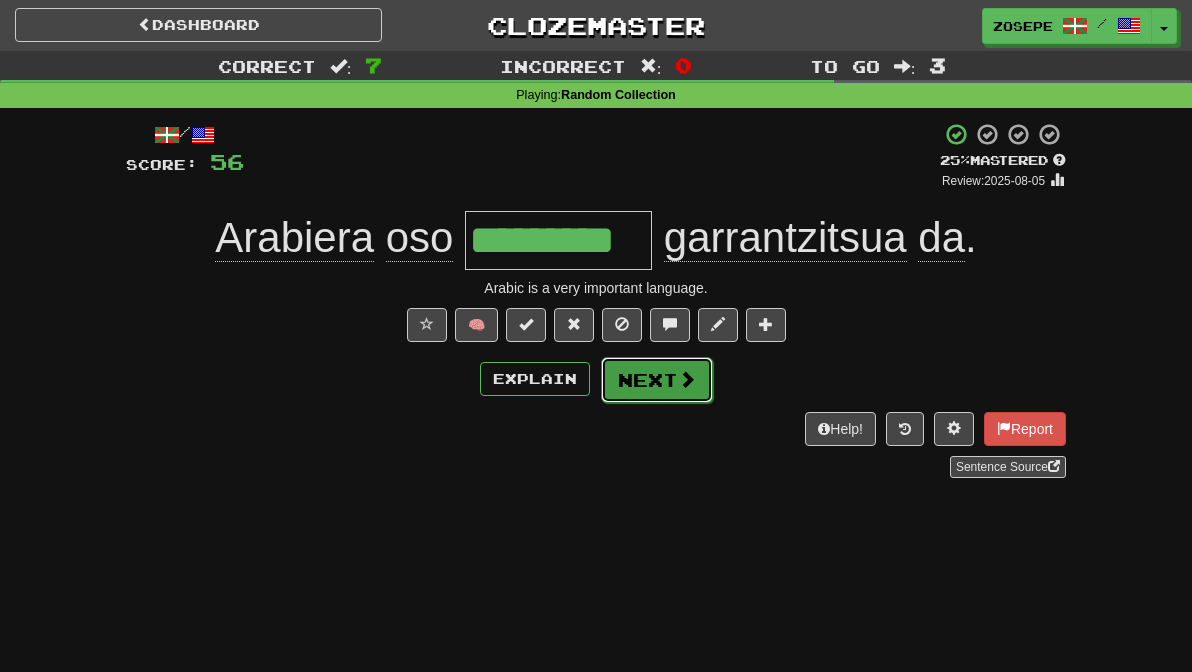 click at bounding box center [687, 379] 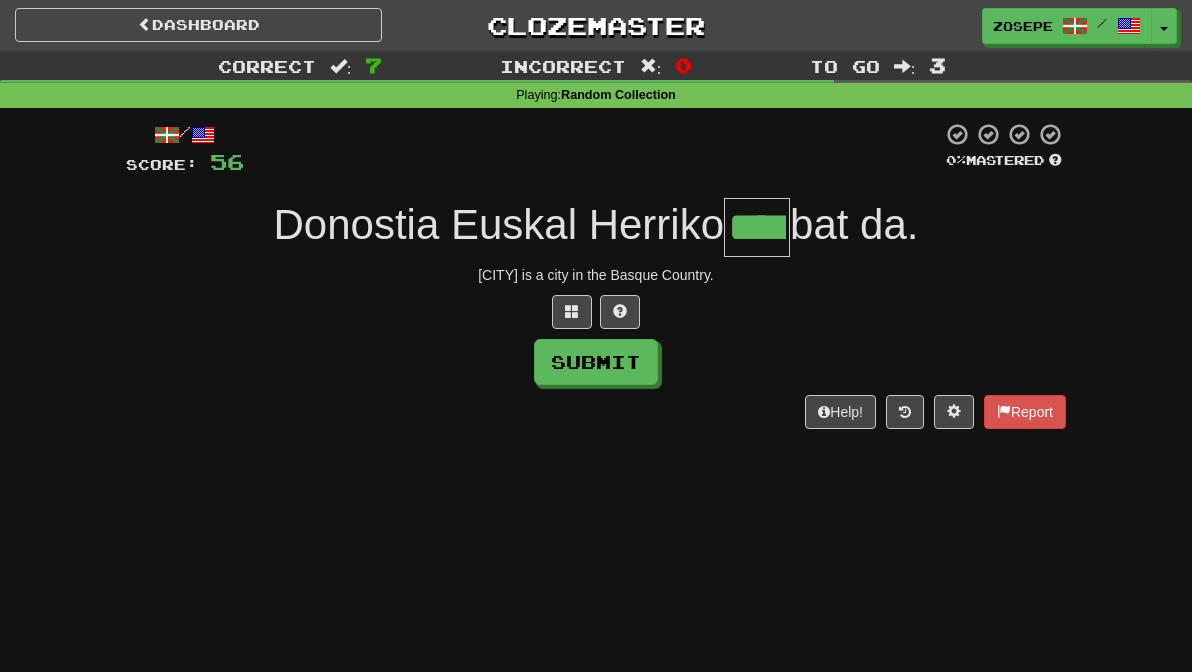 type on "****" 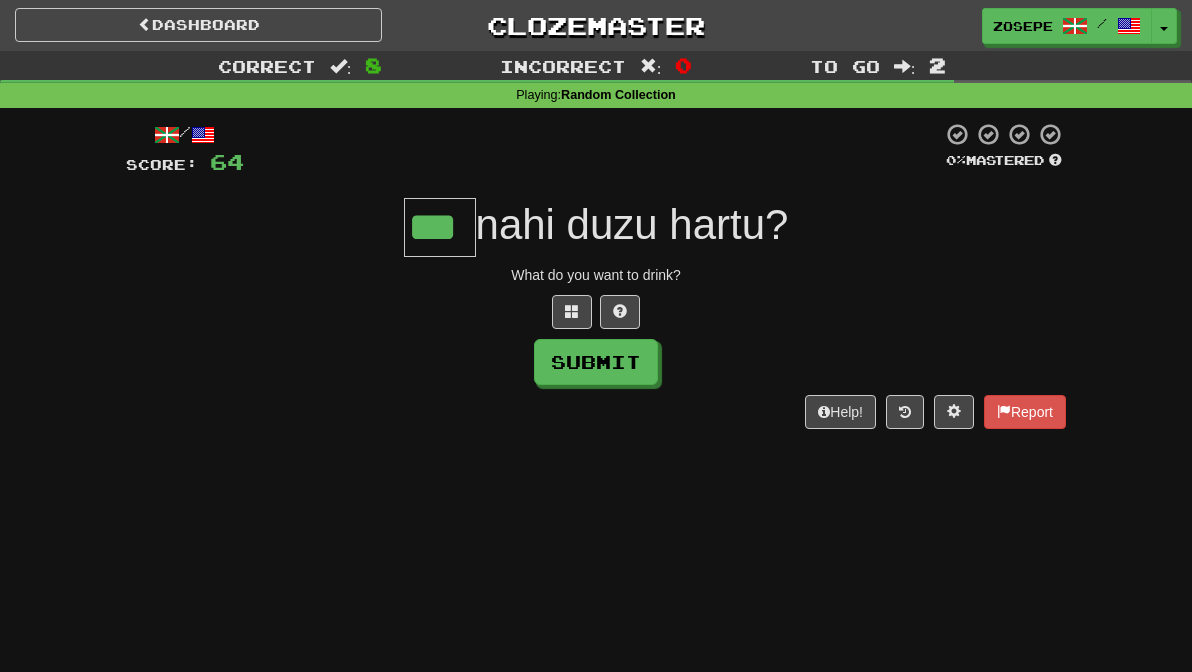 type on "***" 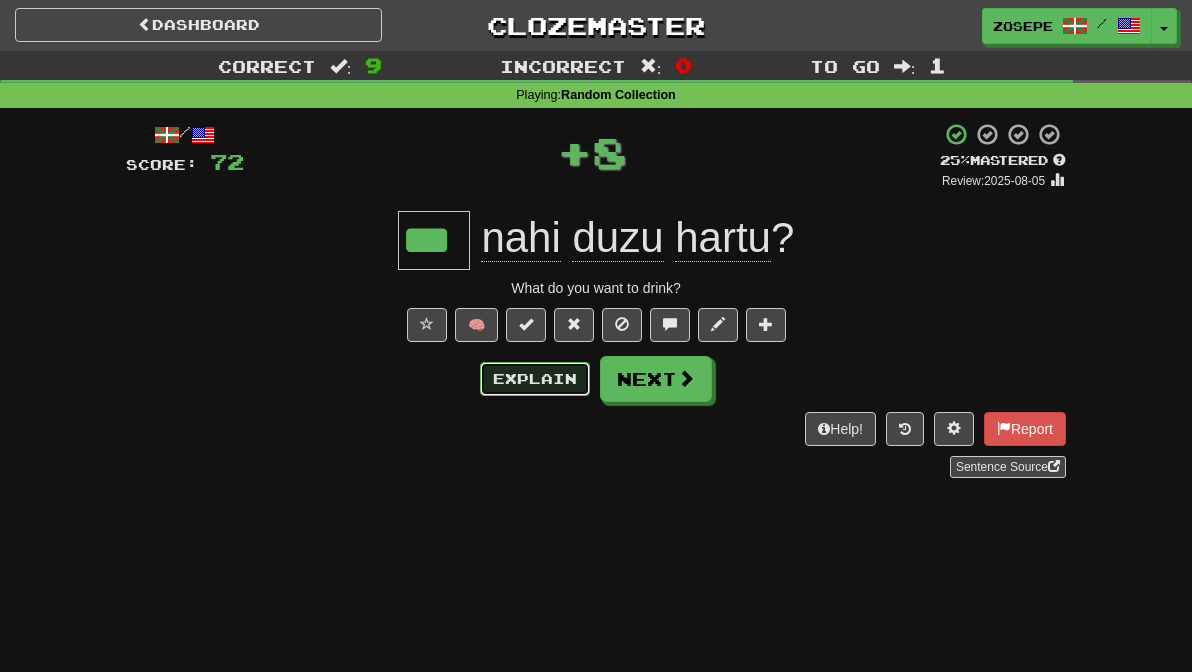 click on "Explain" at bounding box center (535, 379) 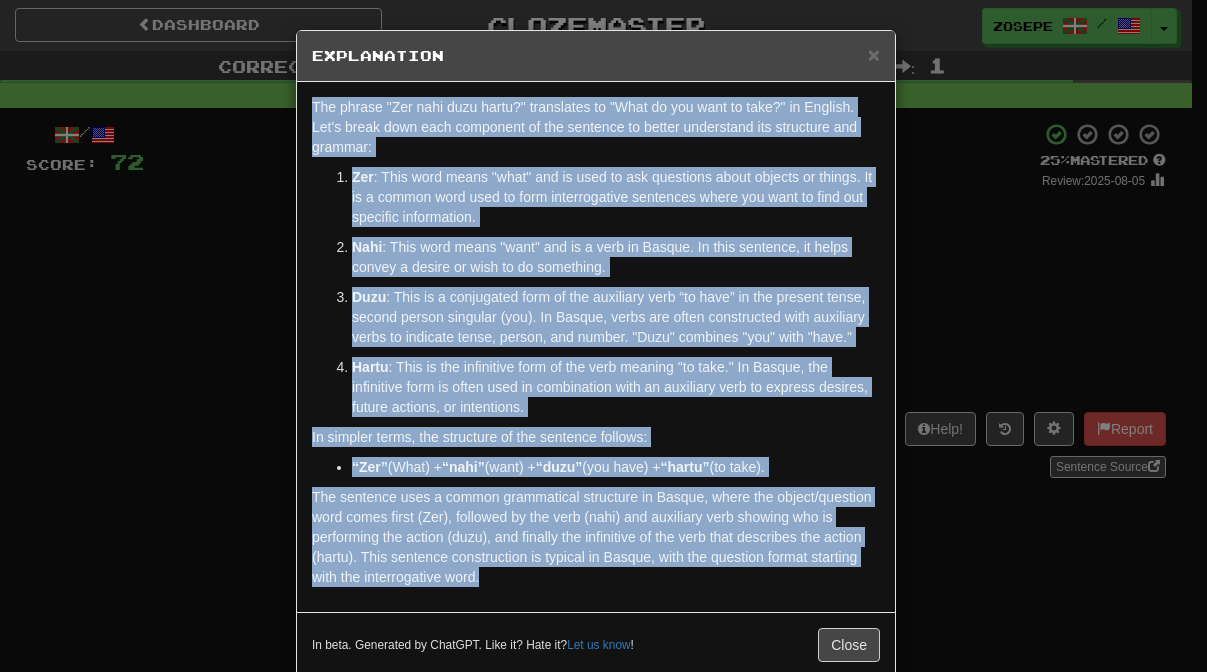 drag, startPoint x: 701, startPoint y: 586, endPoint x: 342, endPoint y: 82, distance: 618.78674 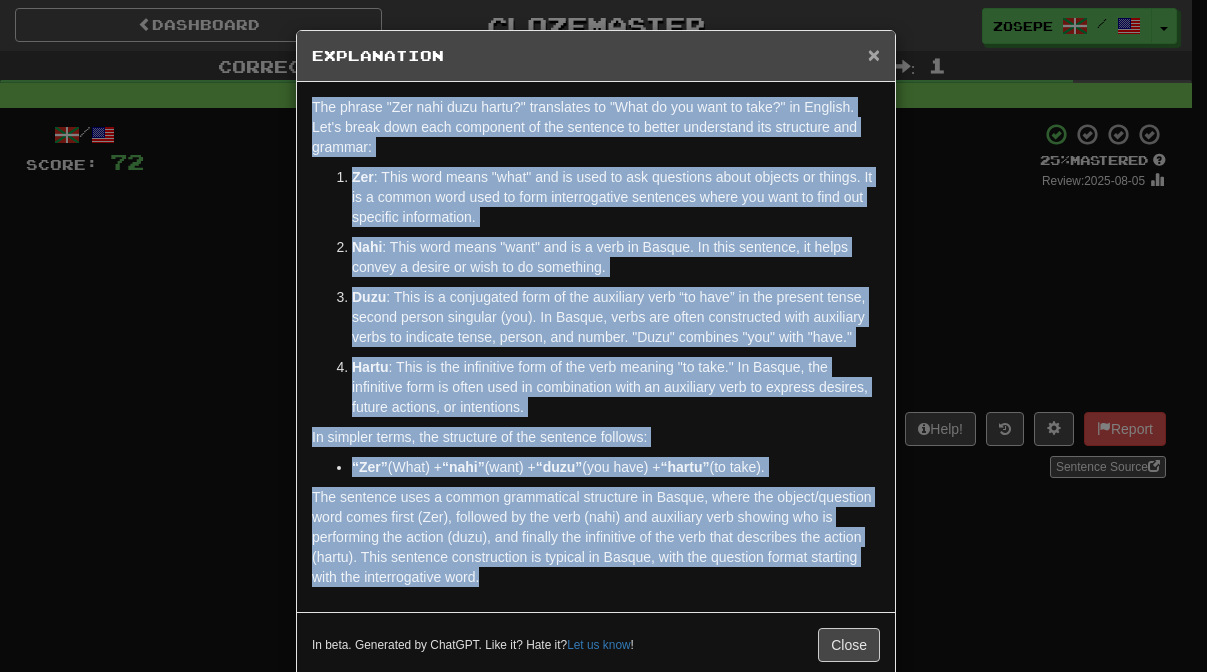 click on "×" at bounding box center [874, 54] 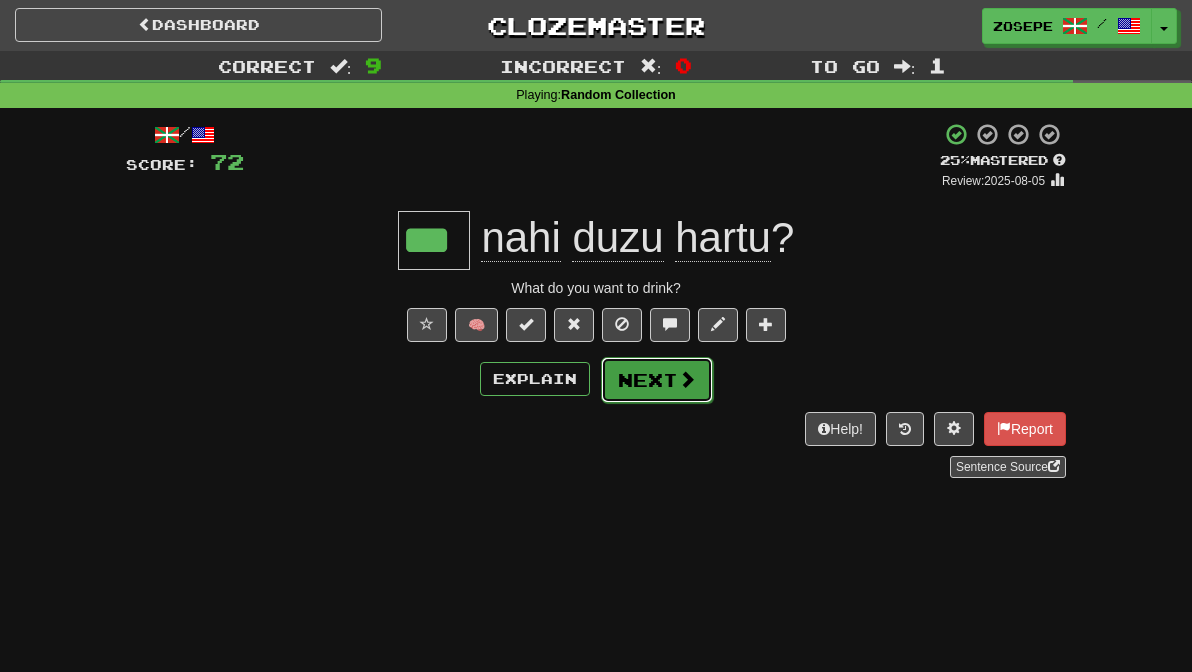 click on "Next" at bounding box center (657, 380) 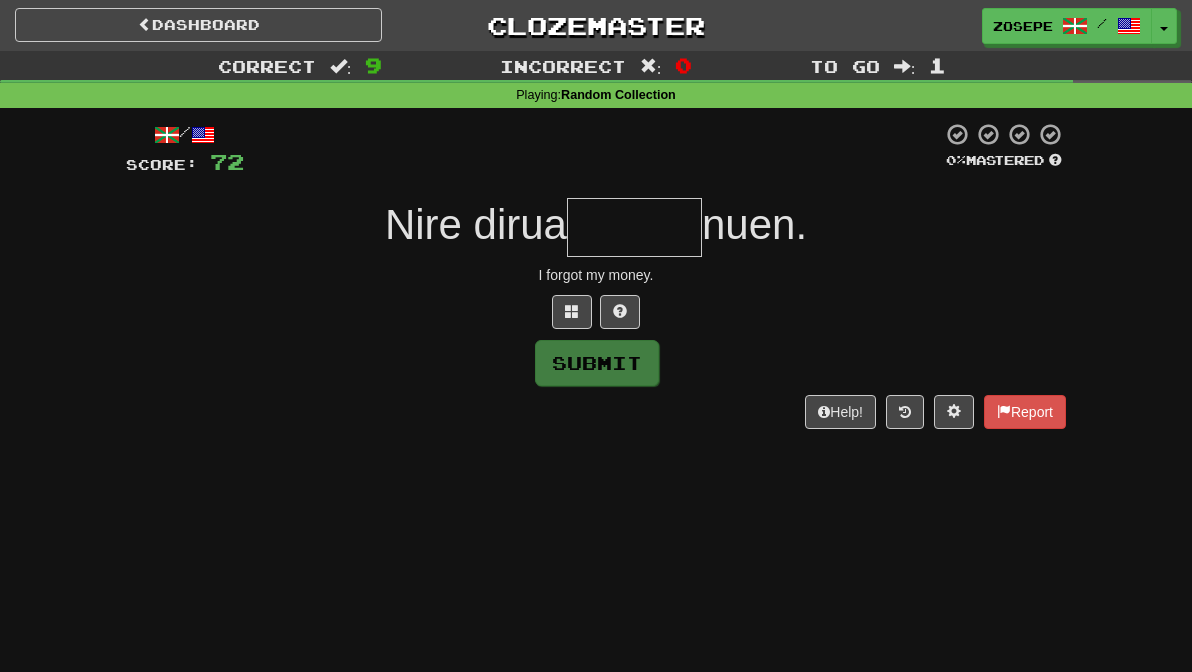 type on "*" 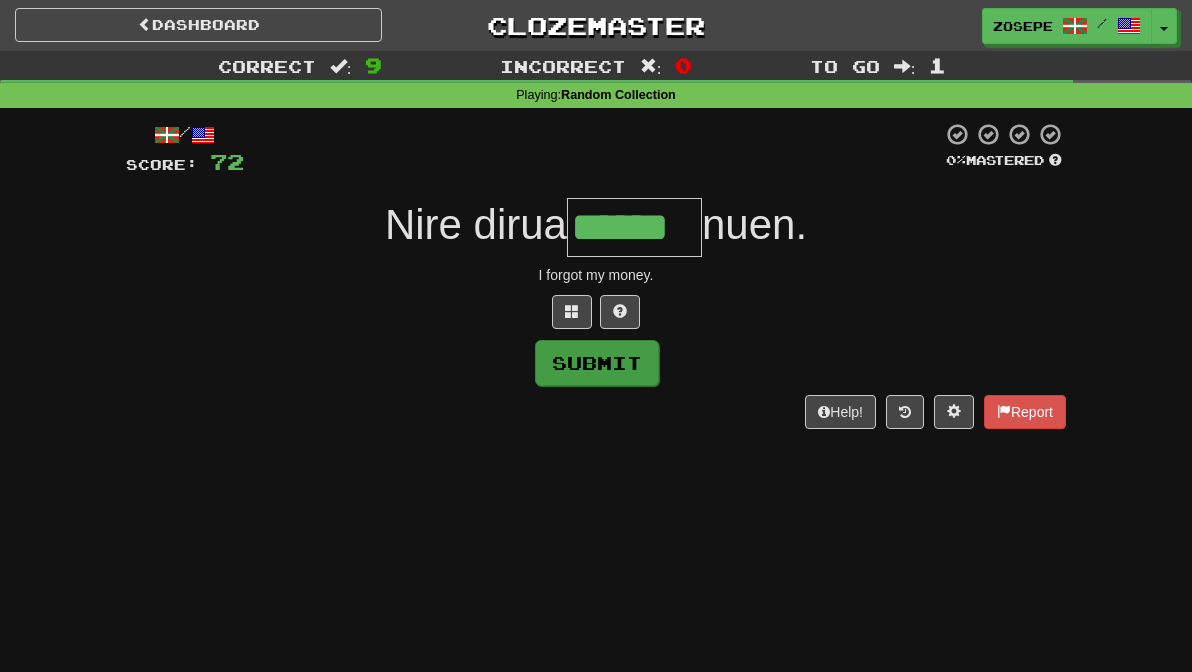 type on "******" 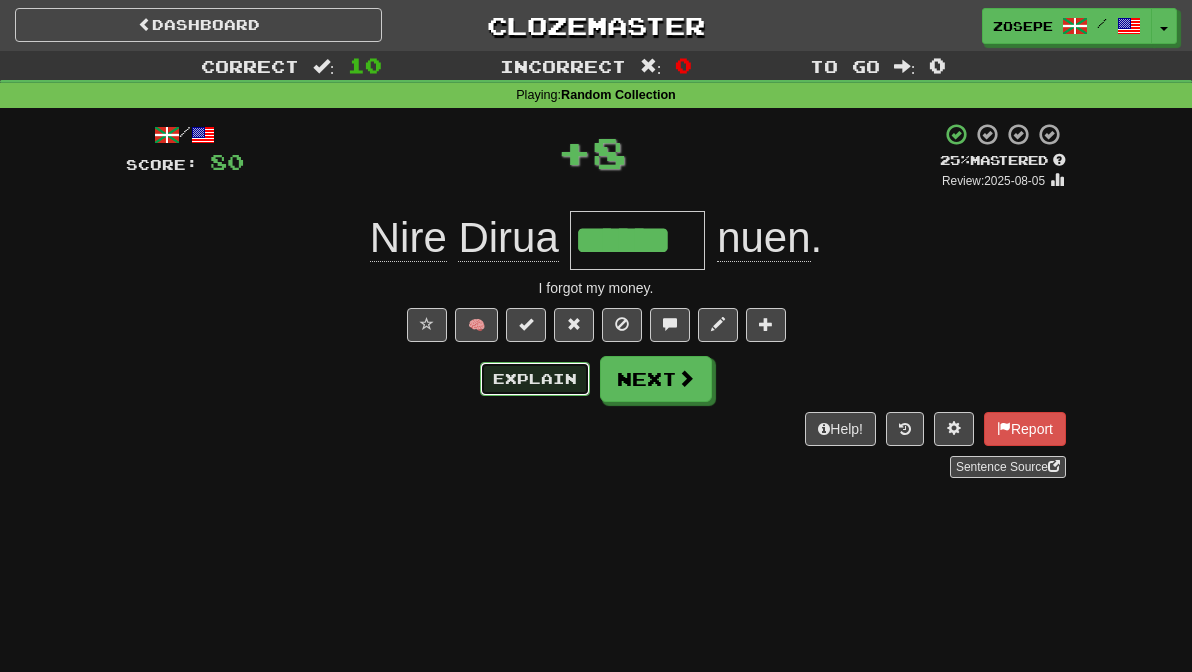 click on "Explain" at bounding box center (535, 379) 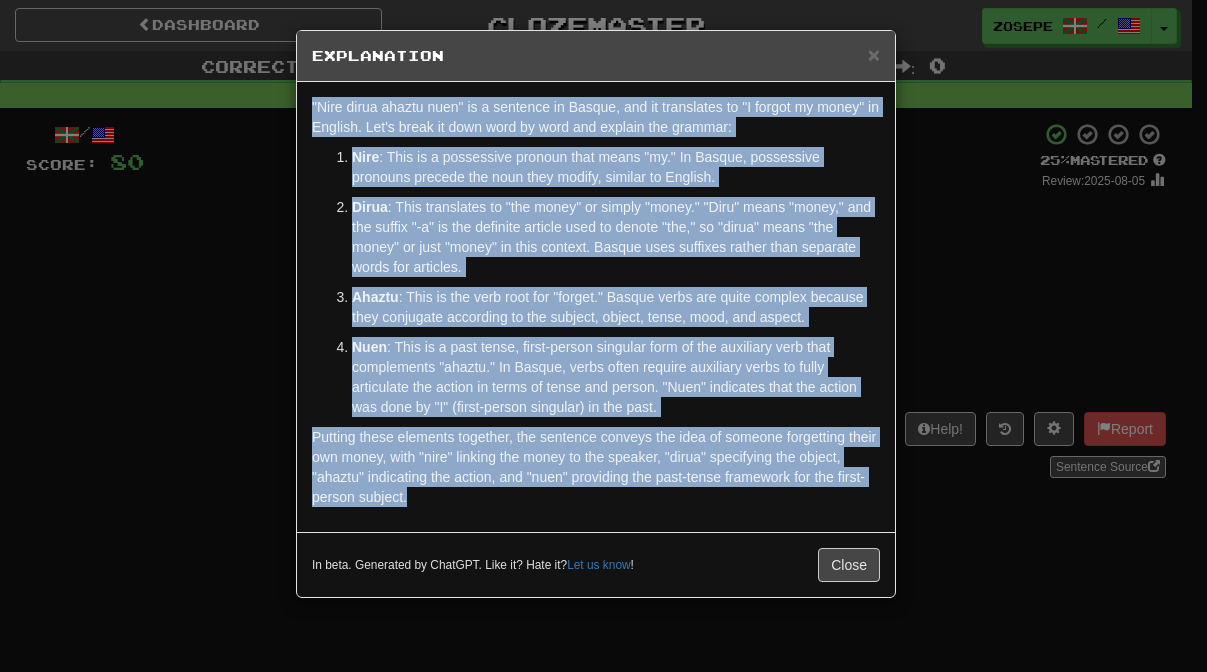 drag, startPoint x: 481, startPoint y: 509, endPoint x: 249, endPoint y: 114, distance: 458.09277 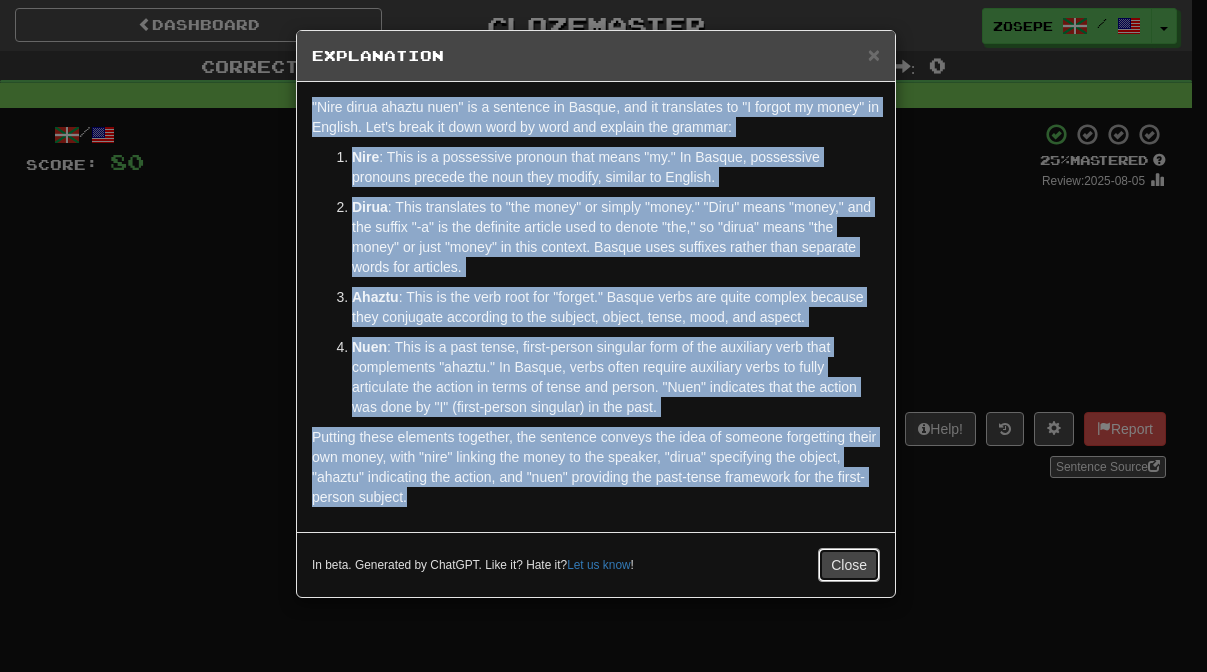 click on "Close" at bounding box center [849, 565] 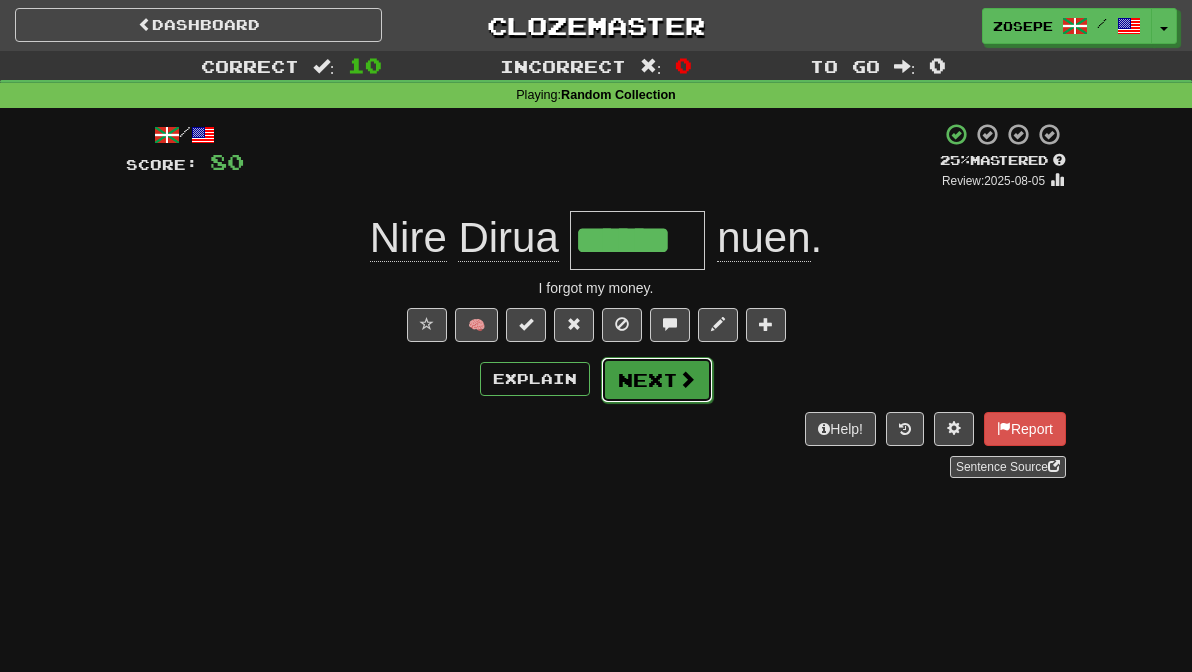 click on "Next" at bounding box center (657, 380) 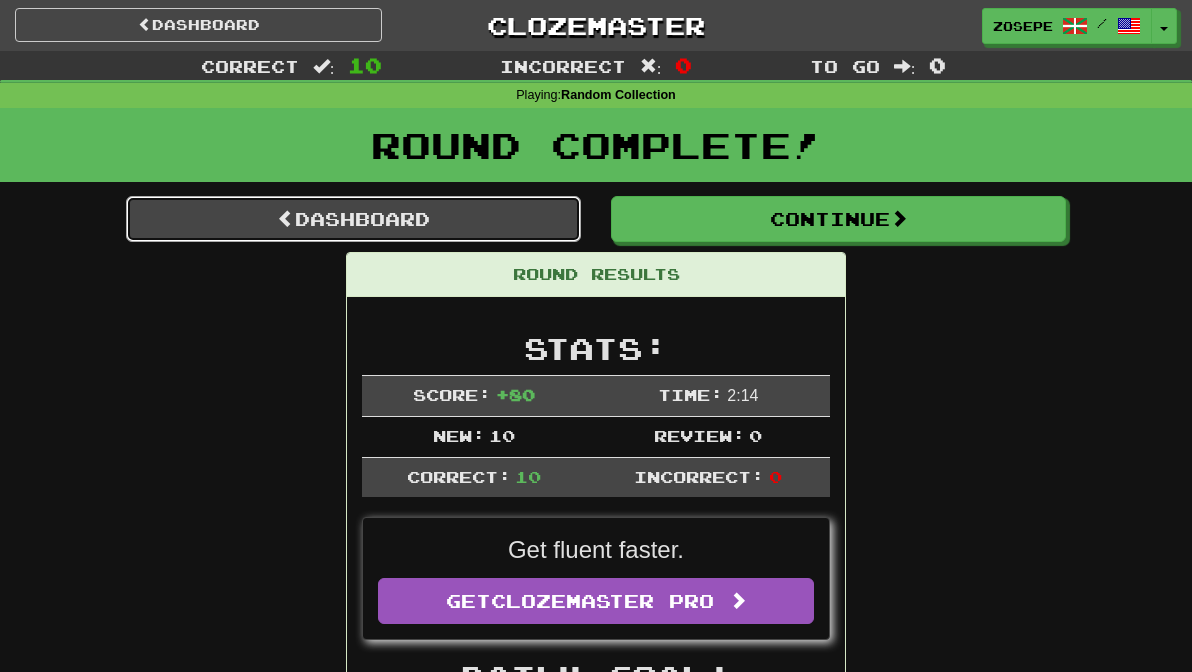 click on "Dashboard" at bounding box center [353, 219] 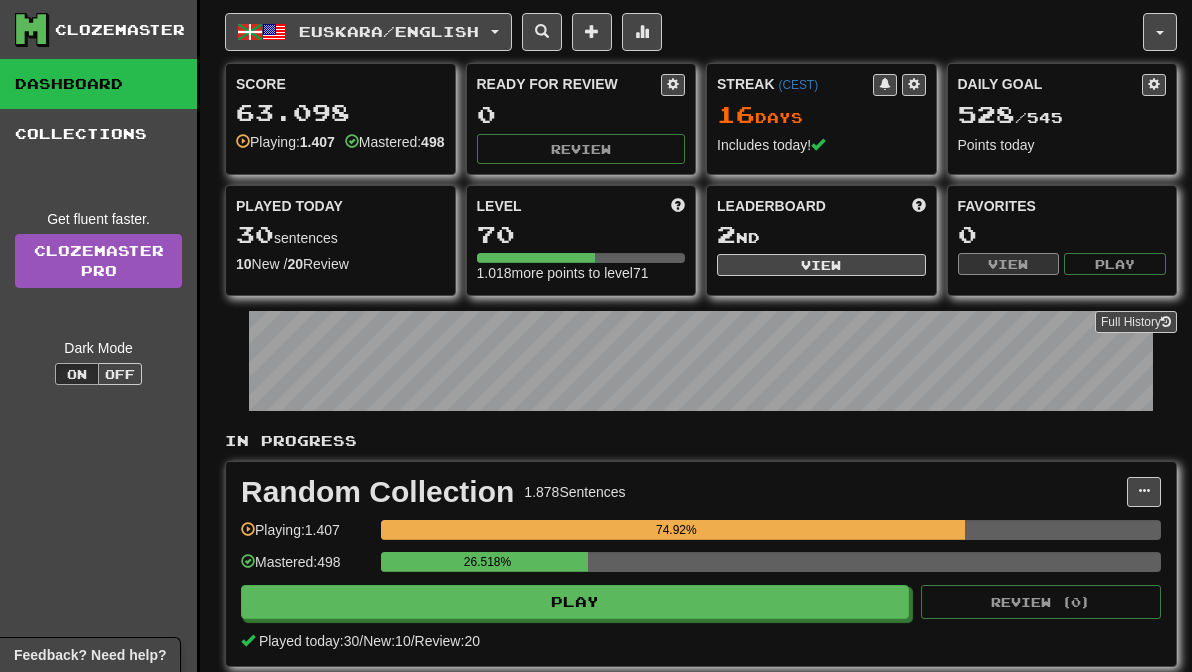 scroll, scrollTop: 0, scrollLeft: 0, axis: both 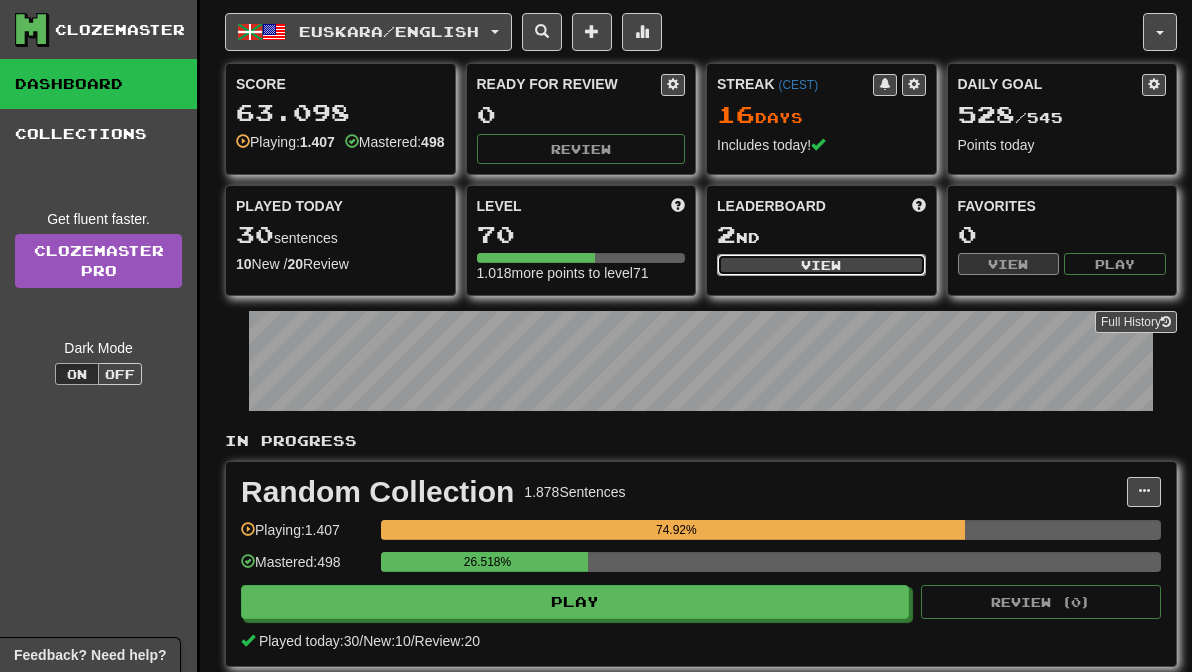 click on "View" at bounding box center [821, 265] 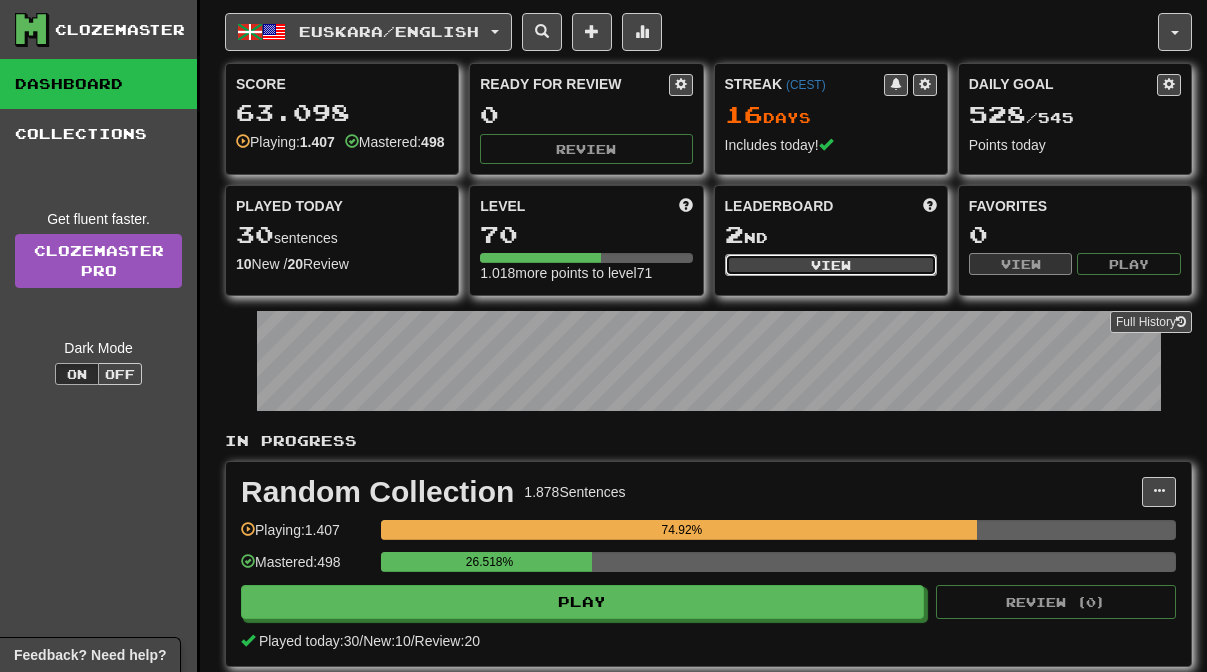 select on "**********" 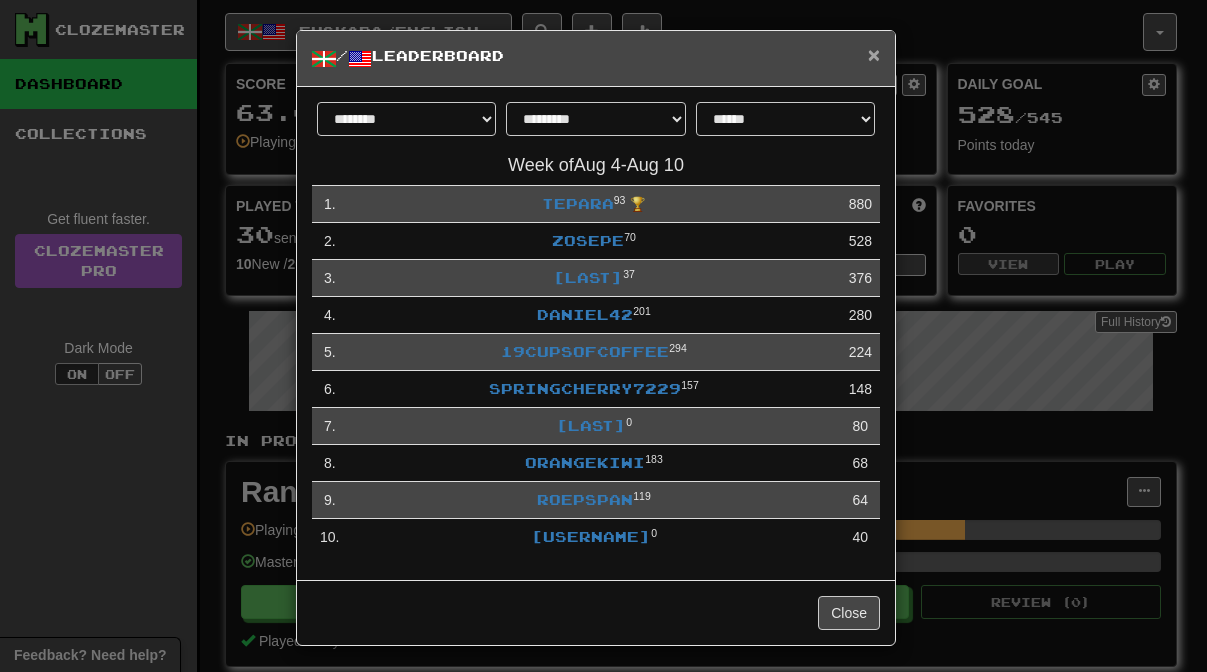 click on "×" at bounding box center [874, 54] 